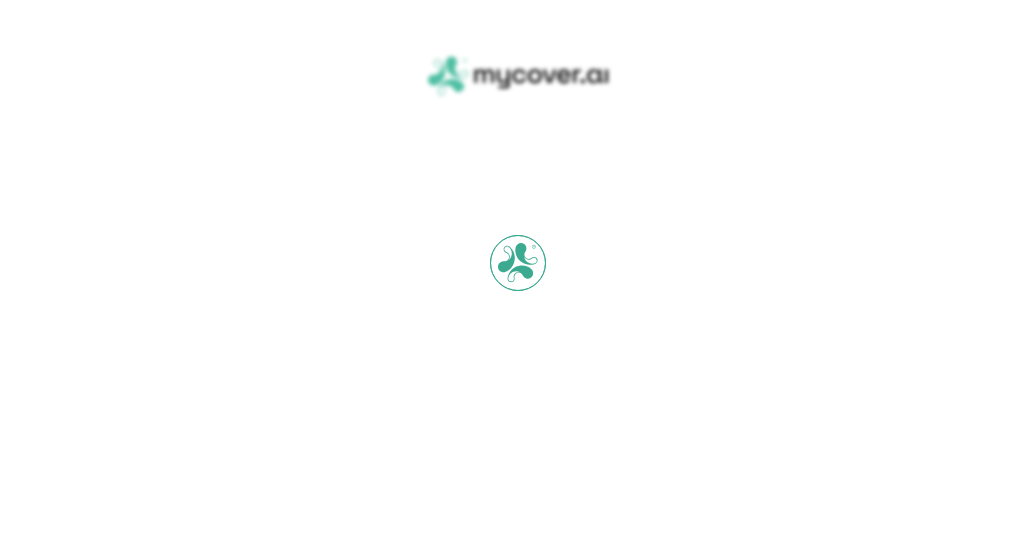 scroll, scrollTop: 0, scrollLeft: 0, axis: both 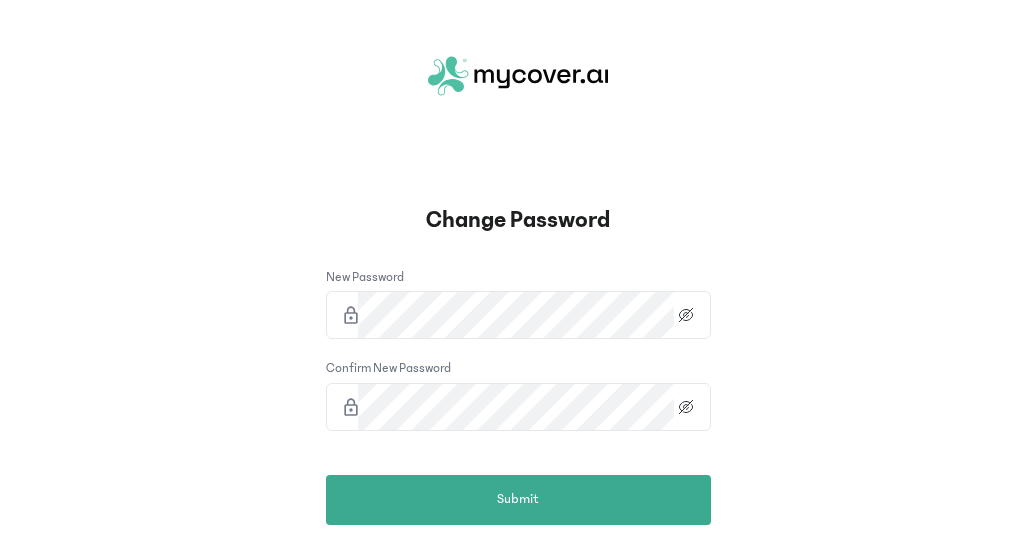 click 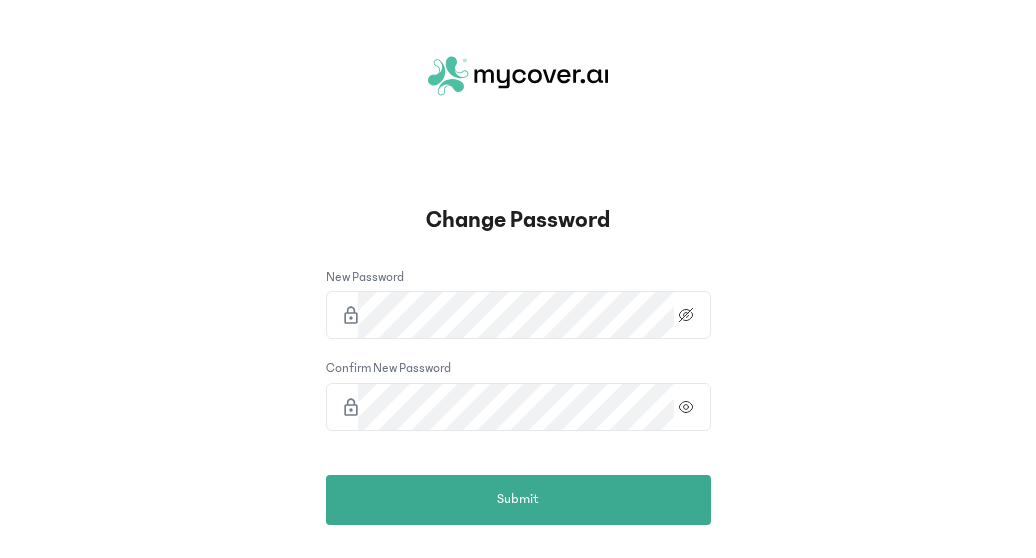 click 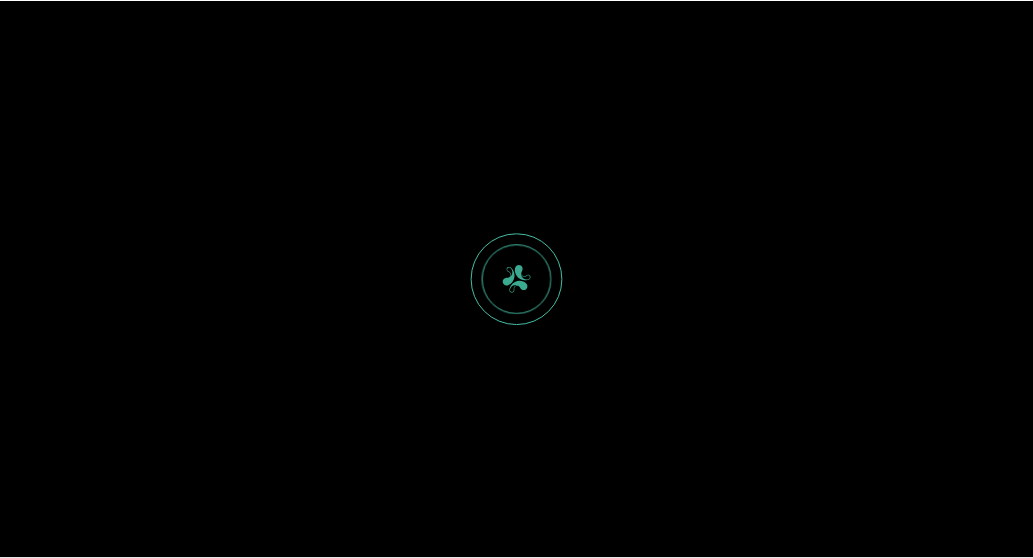 scroll, scrollTop: 0, scrollLeft: 0, axis: both 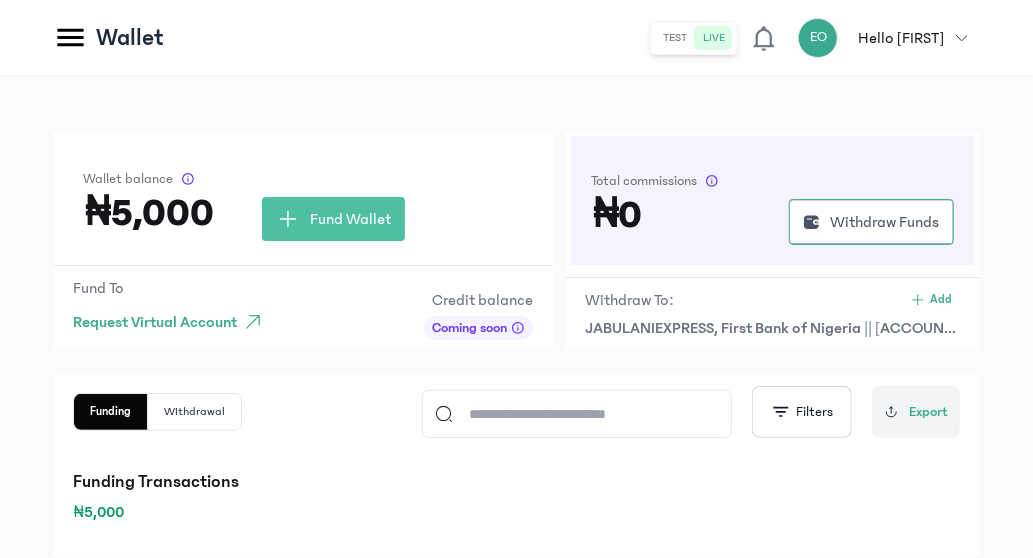 click on "Wallet test live
EO  Hello Esther
Esther Obodo esthera@jabulaniexpress.com Finance my profile logout" at bounding box center (516, 38) 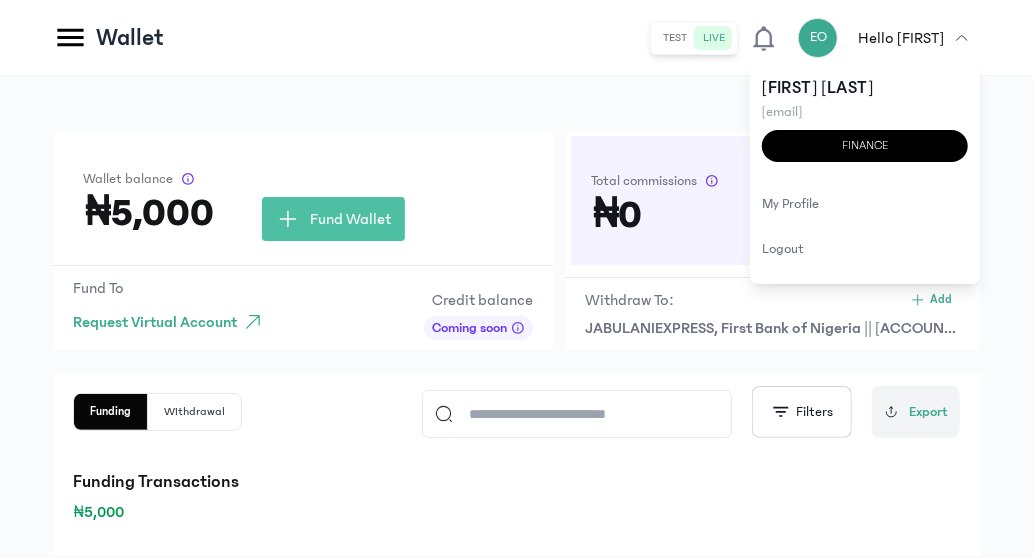 click on "Funding Withdrawal
Filters
Export" at bounding box center (516, 412) 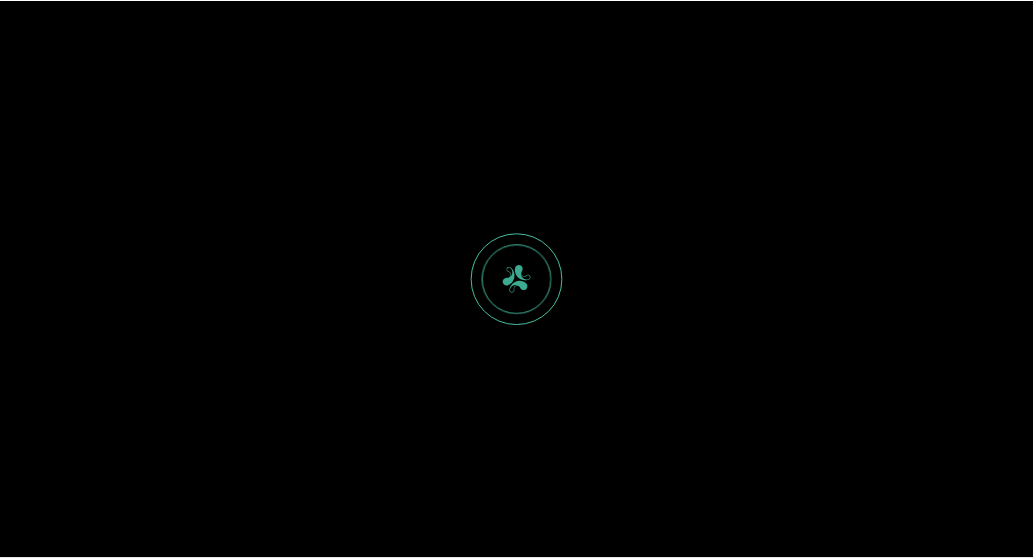 scroll, scrollTop: 0, scrollLeft: 0, axis: both 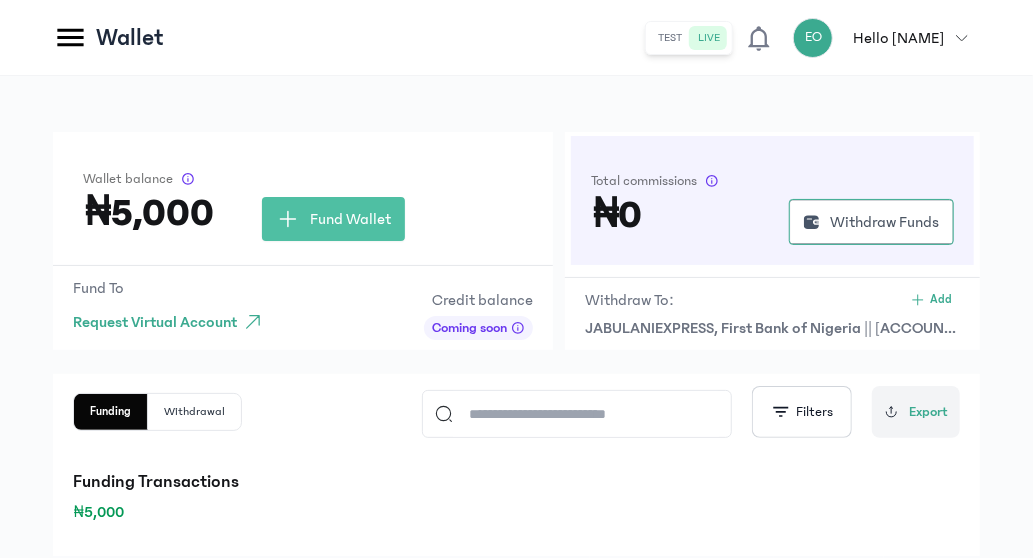 click 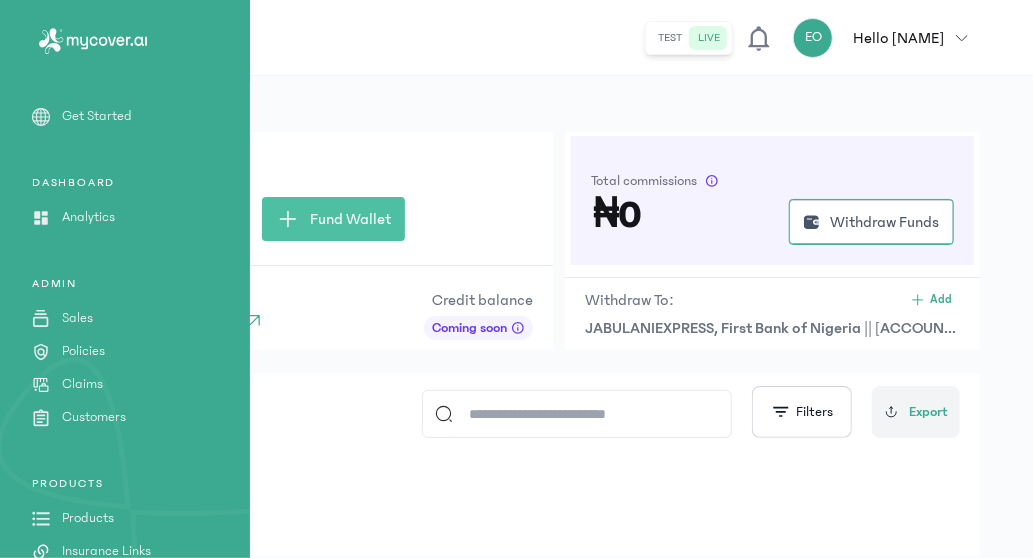 scroll, scrollTop: 300, scrollLeft: 0, axis: vertical 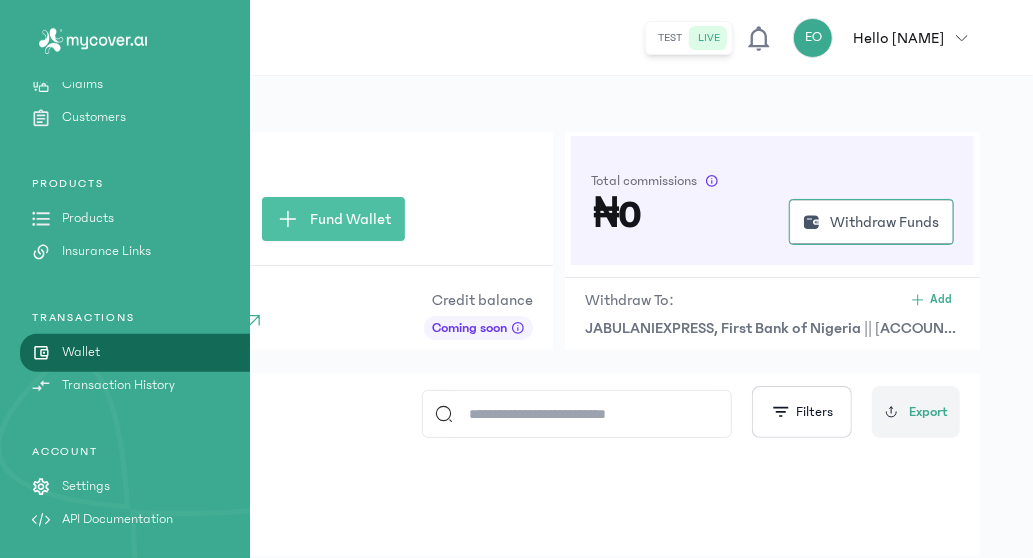 click on "Insurance Links" at bounding box center (106, 251) 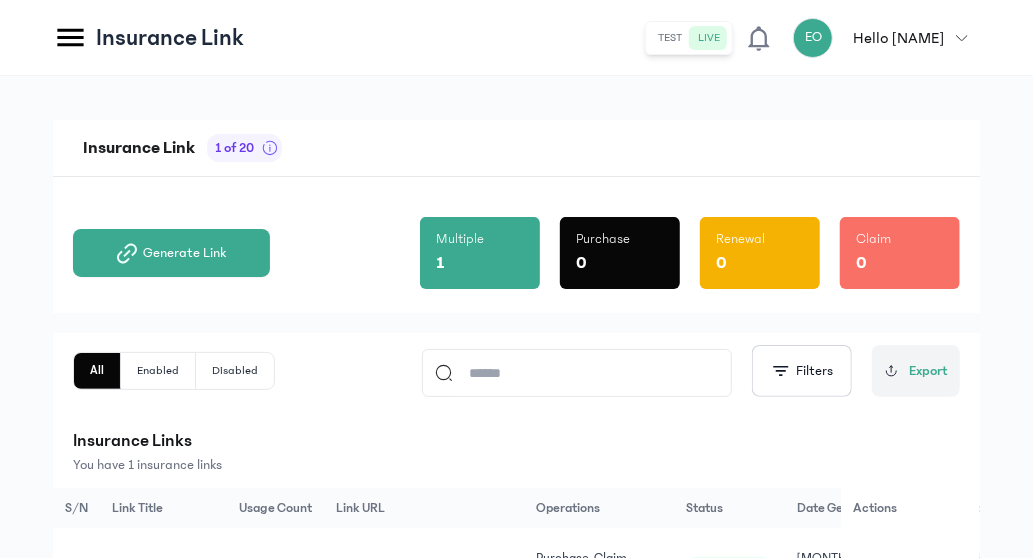 click on "Insurance Link 1 of 20
Generate Link Multiple 1 Purchase 0 Renewal 0 Claim 0 All Enabled Disabled
Filters
Export Insurance Links You have 1 insurance links S/N Link Title Usage Count Link URL Operations Status Date Generated Activation Date Expiry Date Charge My Wallet Actions 1 Jabulani Express  0  https://s.mycover.ai/#qPYYbVLESZ Purchase, Claim, Renewal Enabled August 6th, 2025 August 6th, 2025 Indefinte Enabled  Details" at bounding box center [516, 380] 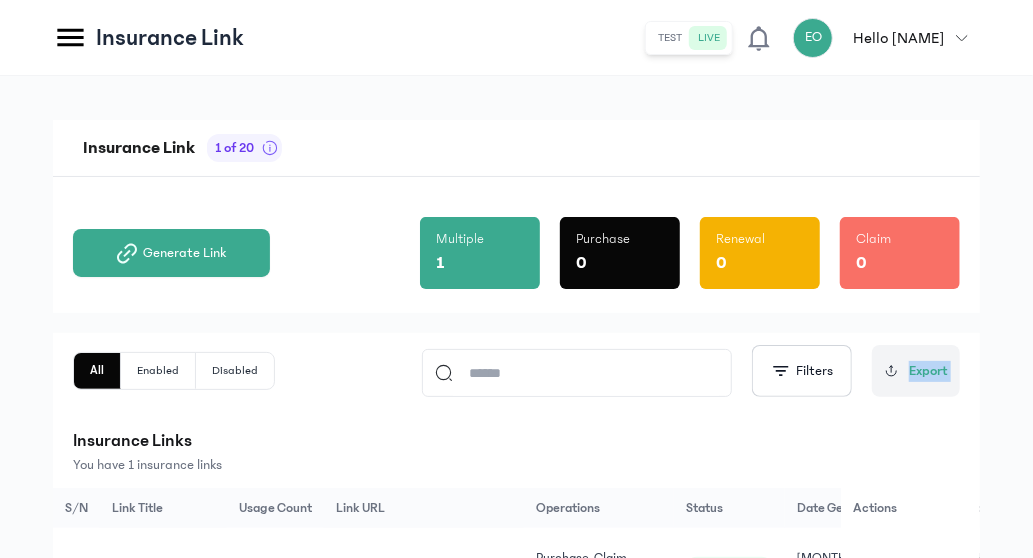click on "Insurance Link 1 of 20
Generate Link Multiple 1 Purchase 0 Renewal 0 Claim 0 All Enabled Disabled
Filters
Export Insurance Links You have 1 insurance links S/N Link Title Usage Count Link URL Operations Status Date Generated Activation Date Expiry Date Charge My Wallet Actions 1 Jabulani Express  0  https://s.mycover.ai/#qPYYbVLESZ Purchase, Claim, Renewal Enabled August 6th, 2025 August 6th, 2025 Indefinte Enabled  Details" at bounding box center [516, 380] 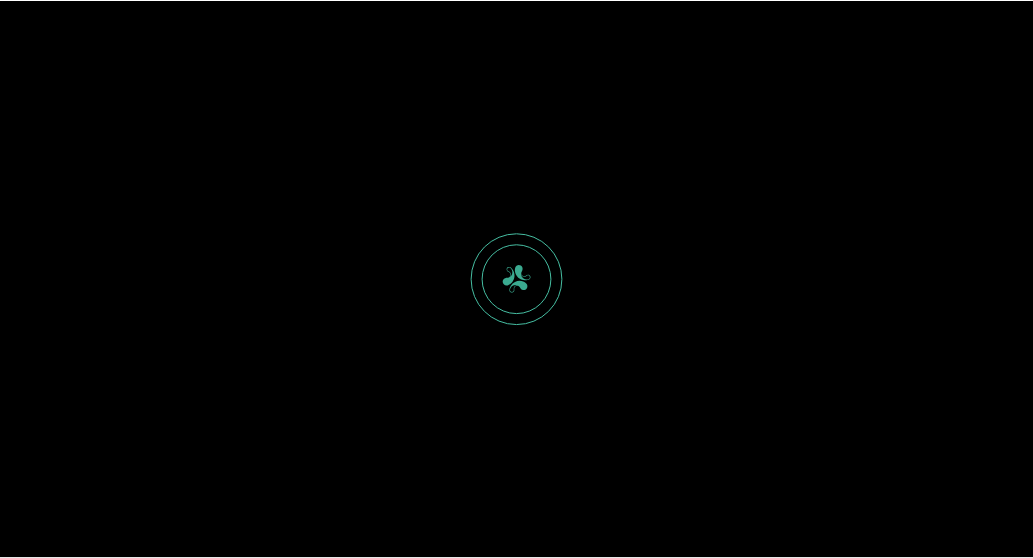 scroll, scrollTop: 0, scrollLeft: 0, axis: both 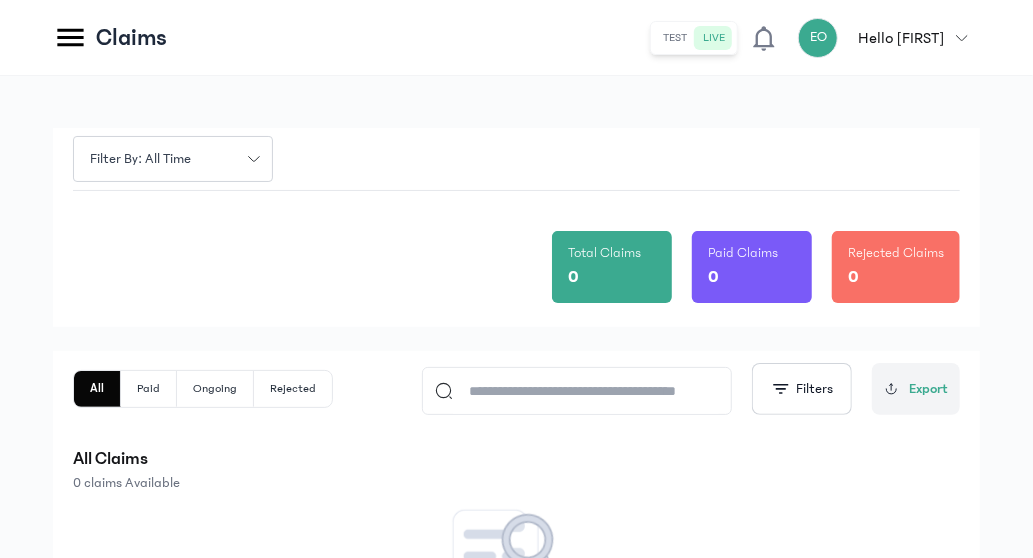 click 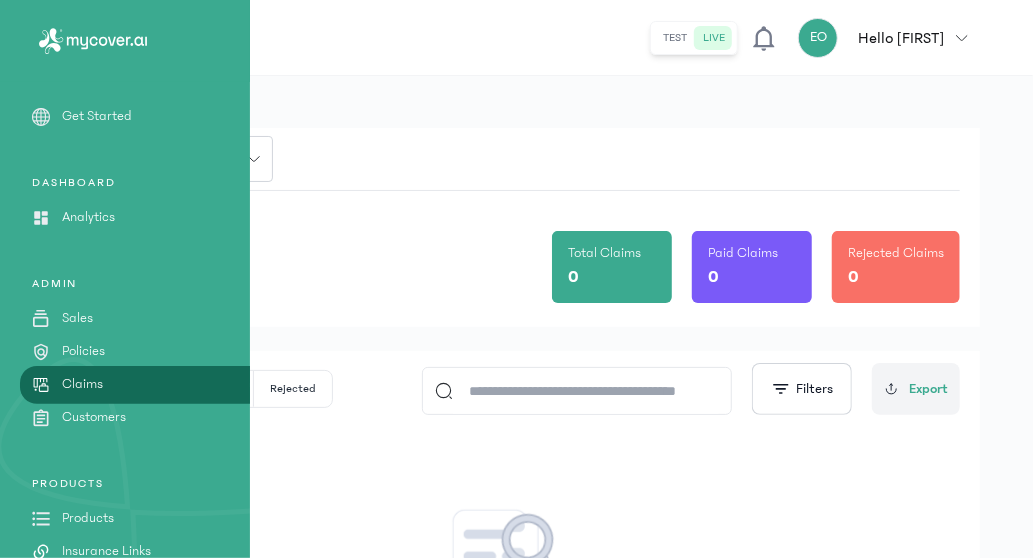 scroll, scrollTop: 300, scrollLeft: 0, axis: vertical 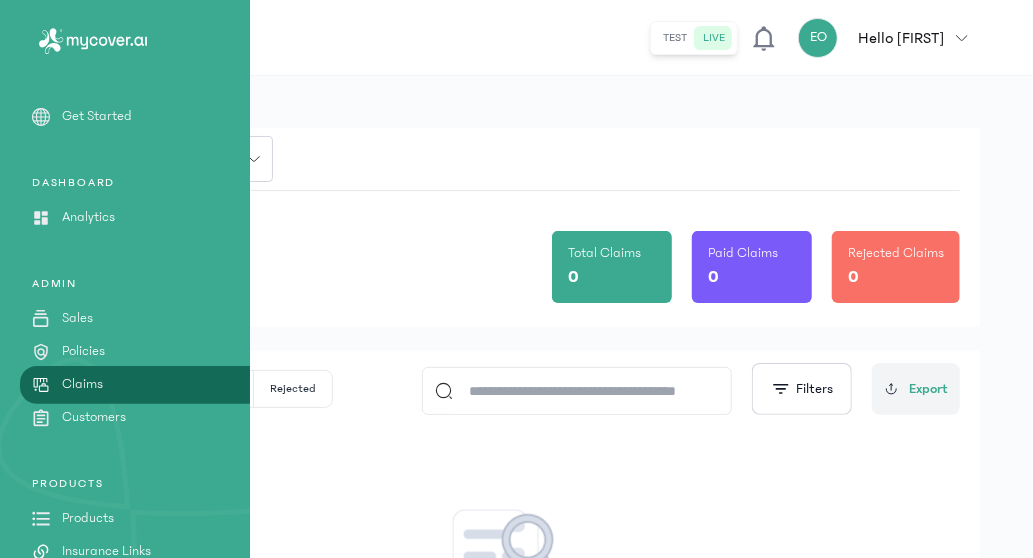 click on "Policies" at bounding box center (83, 351) 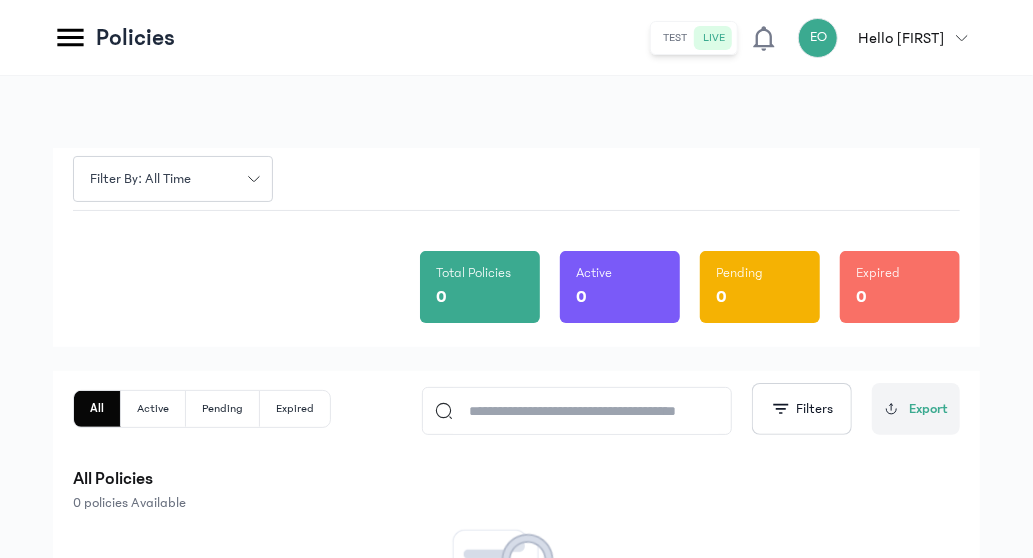 click 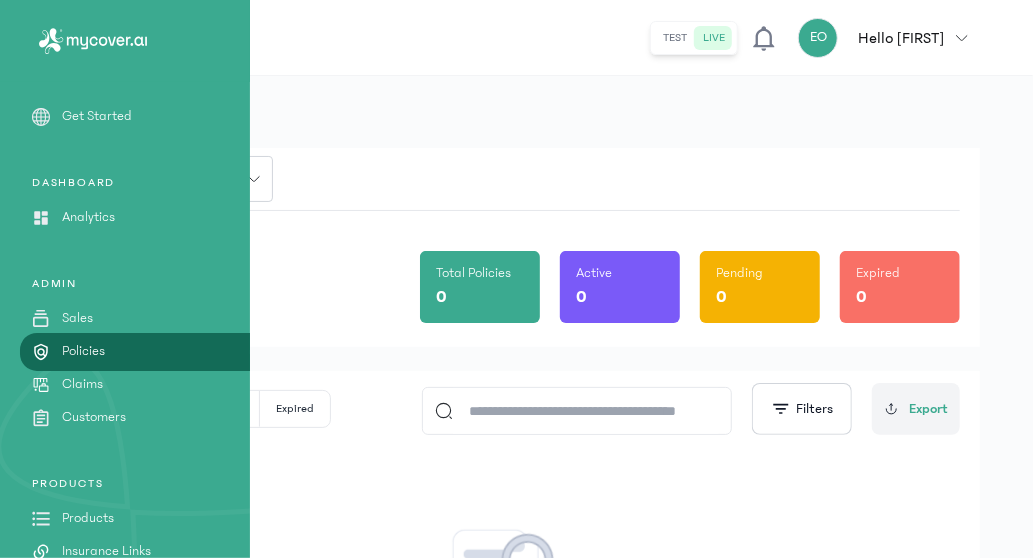click on "DASHBOARD" at bounding box center [125, 183] 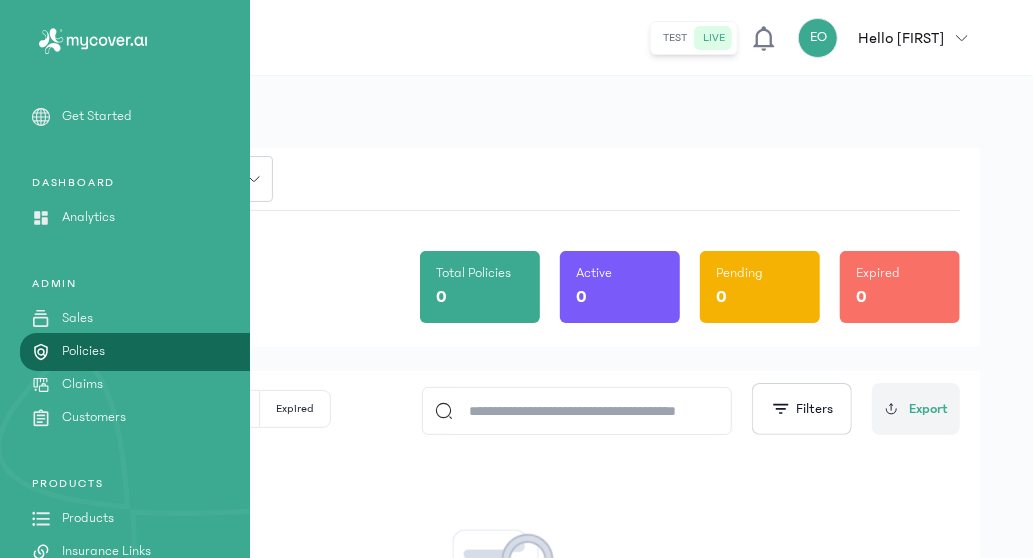 click on "Get Started" at bounding box center [97, 116] 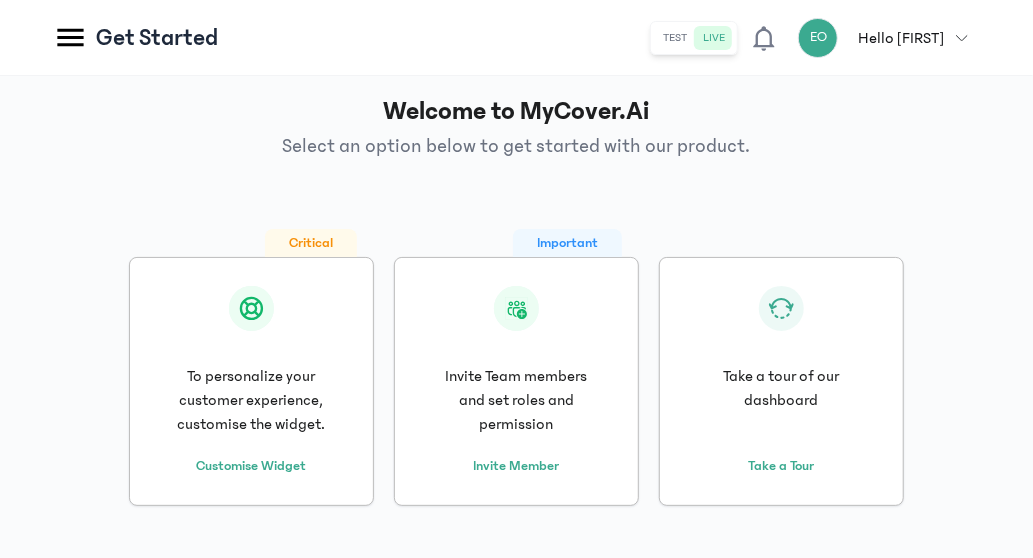 click on "Invite Team members and set roles and permission" at bounding box center [516, 400] 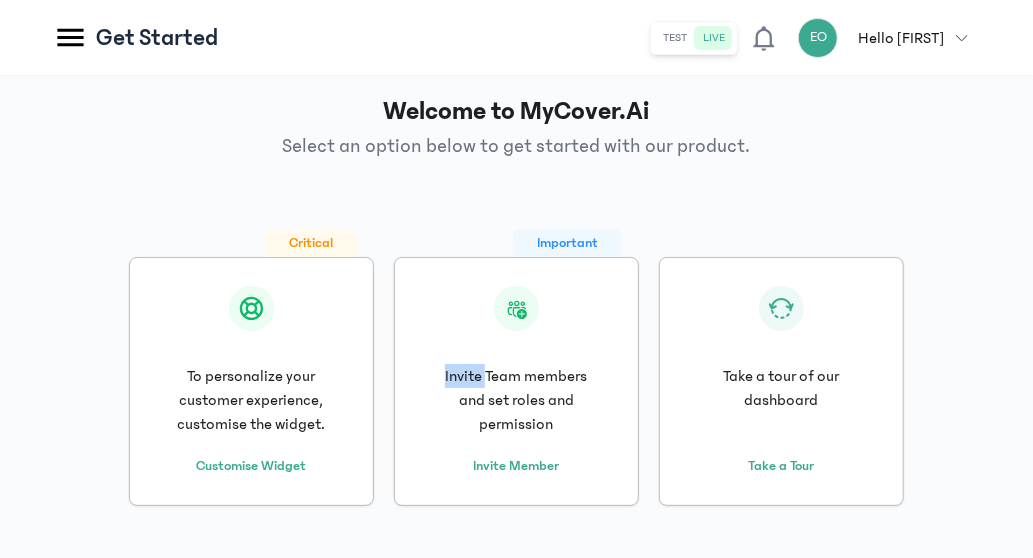 click 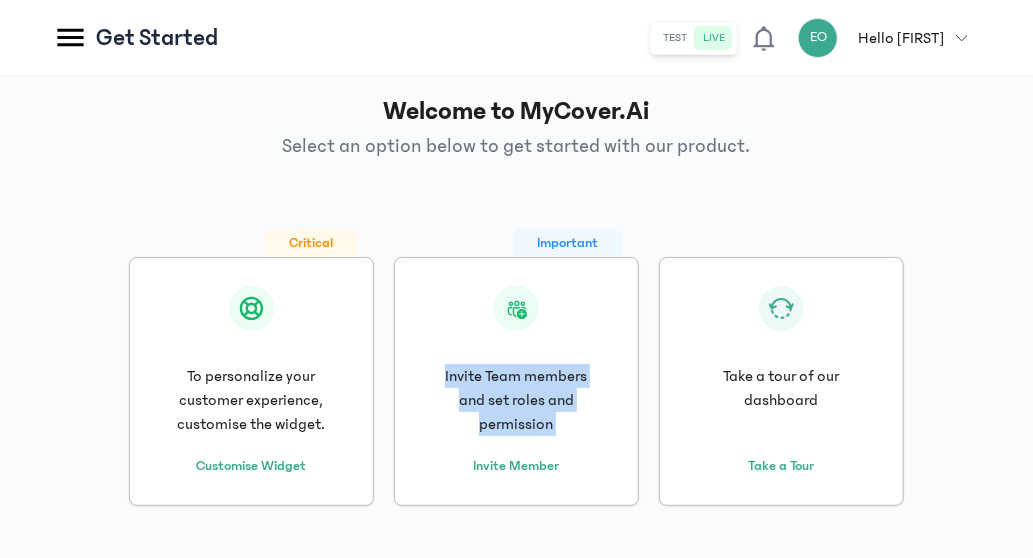 click 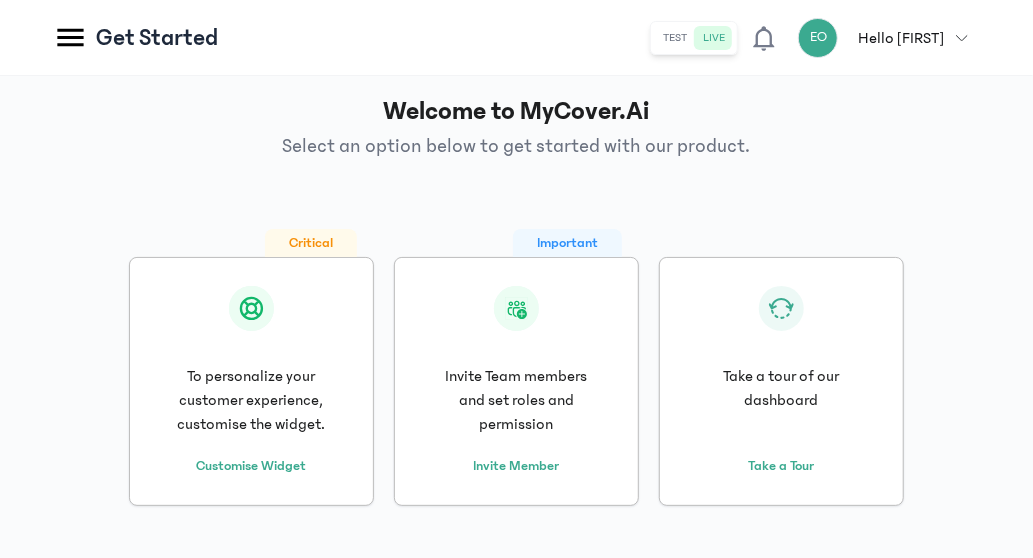 click 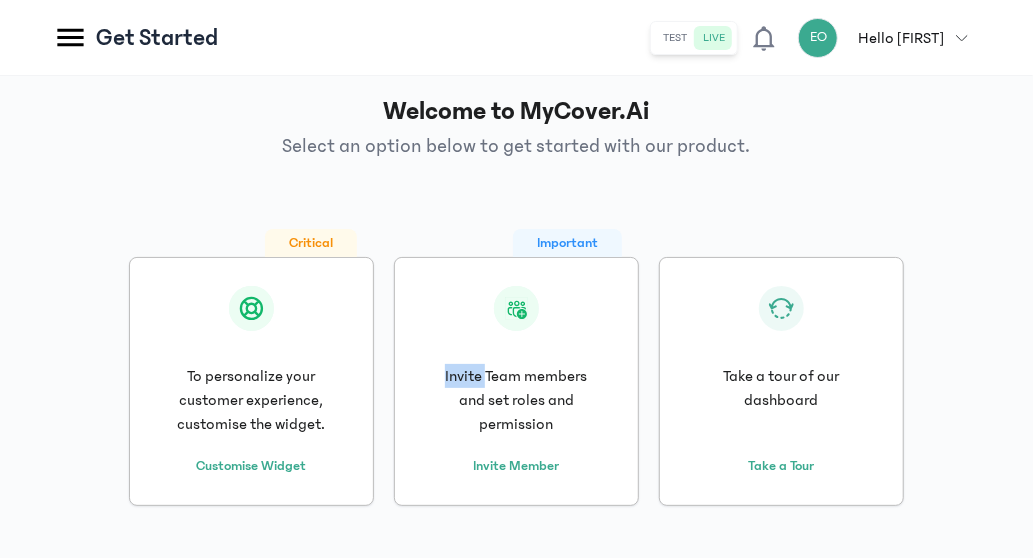 click 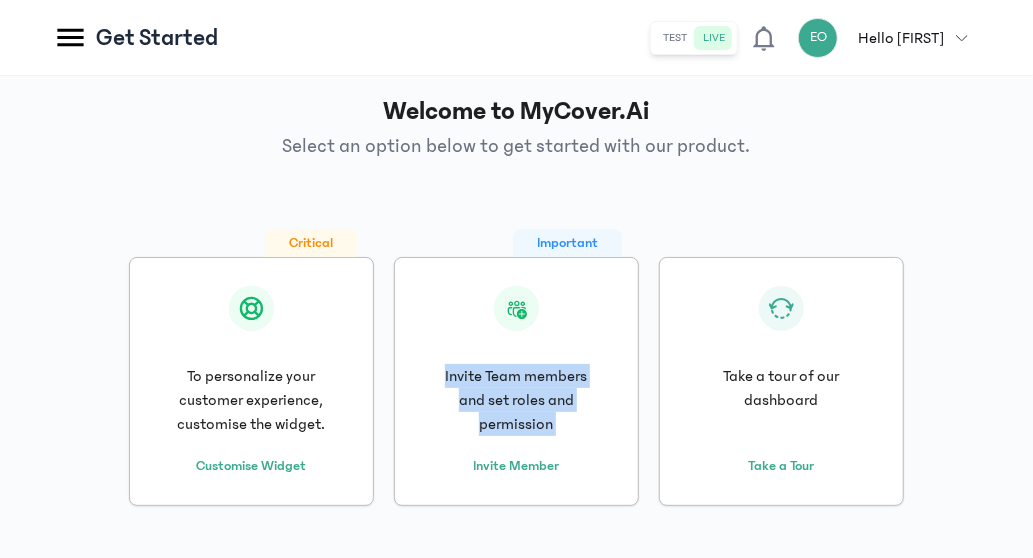 click 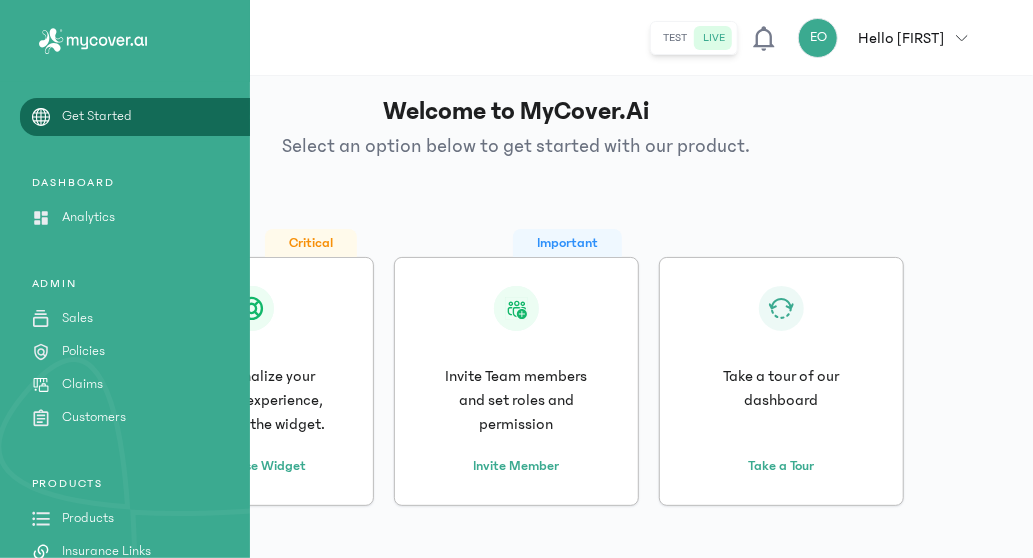 click on "DASHBOARD" at bounding box center (125, 183) 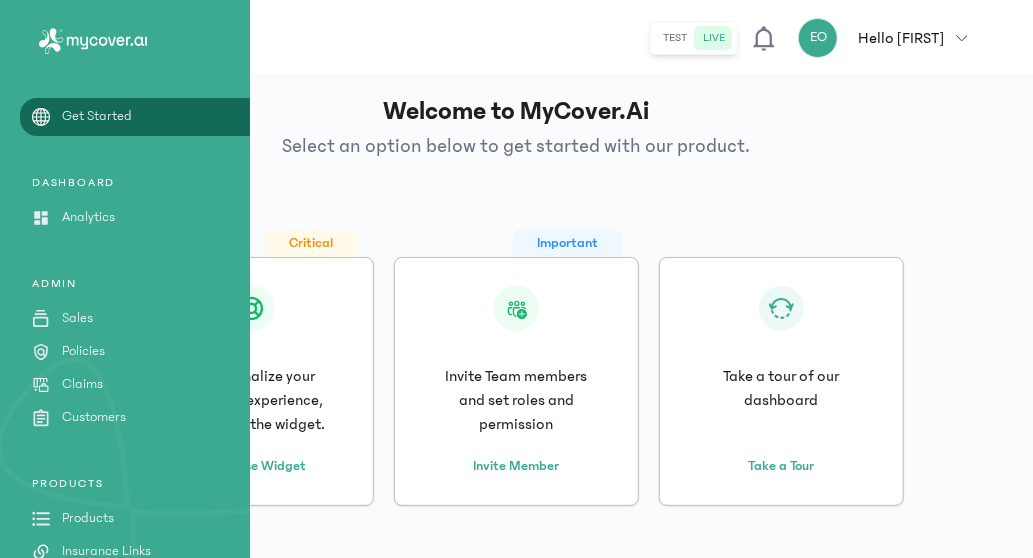 click on "Analytics" at bounding box center [88, 217] 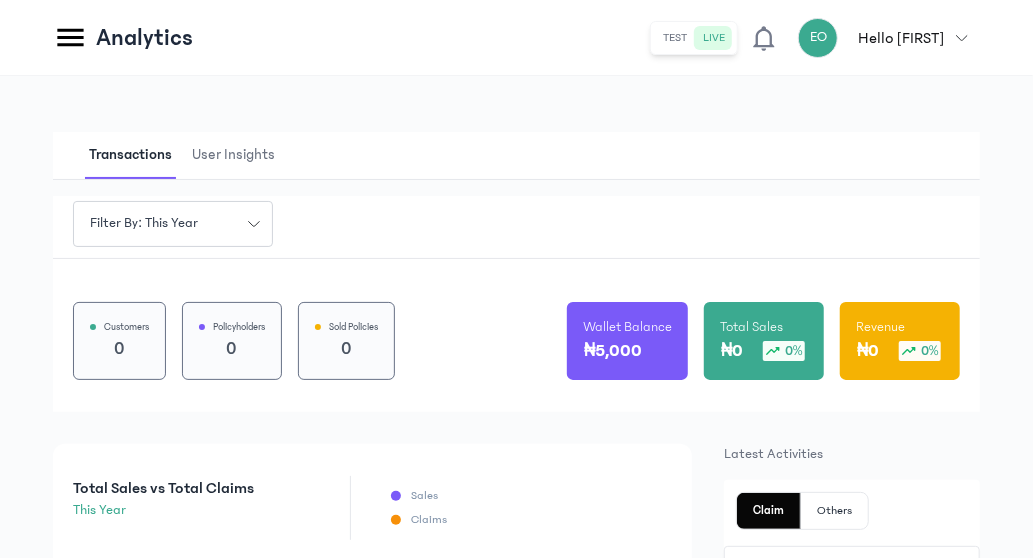 click on "Transactions User Insights Filter by: this year
Customers 0 Policyholders 0 Sold Policies 0 Wallet Balance ₦5,000 Total Sales ₦0
0% Revenue ₦0
0%  Total Sales vs Total Claims  this year Sales Claims  Policy Statistics  Total Policies 0 Active Policies 0 Inactive Policies 0 Average Policy Value ₦0 % of Policy Renewal 100.0%  Recent Transactions   You have 1 recent transactions.   See more
S/N Transaction type Amount Date Status 1 fund wallet ₦5,000 6th Aug 2025 Completed Latest Activities Claim Others
No Recent claims Your recent claims will appear here. Claim Statistics Filter by: all time
Total Claims 0  Paid Claims  0  Rejected Claims  0 % of Claims Paid vs Revenue 0%" at bounding box center (516, 763) 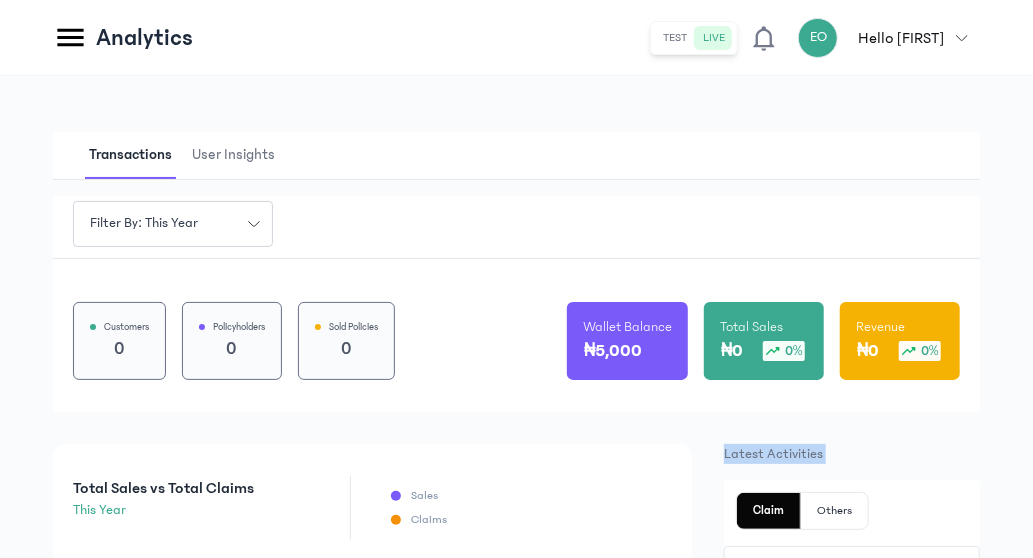 click on "Transactions User Insights Filter by: this year
Customers 0 Policyholders 0 Sold Policies 0 Wallet Balance ₦5,000 Total Sales ₦0
0% Revenue ₦0
0%  Total Sales vs Total Claims  this year Sales Claims  Policy Statistics  Total Policies 0 Active Policies 0 Inactive Policies 0 Average Policy Value ₦0 % of Policy Renewal 100.0%  Recent Transactions   You have 1 recent transactions.   See more
S/N Transaction type Amount Date Status 1 fund wallet ₦5,000 6th Aug 2025 Completed Latest Activities Claim Others
No Recent claims Your recent claims will appear here. Claim Statistics Filter by: all time
Total Claims 0  Paid Claims  0  Rejected Claims  0 % of Claims Paid vs Revenue 0%" at bounding box center (516, 763) 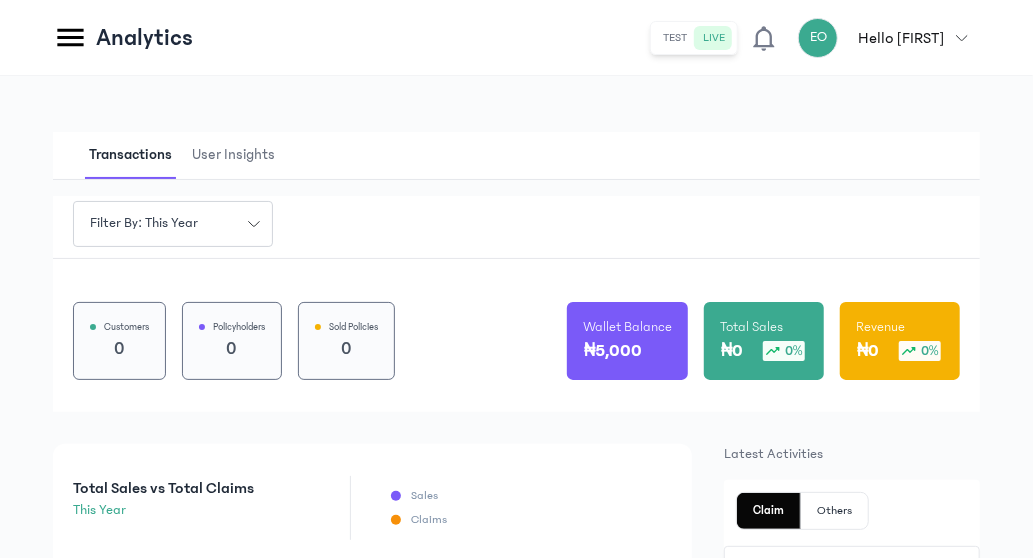 click on "Transactions User Insights Filter by: this year
Customers 0 Policyholders 0 Sold Policies 0 Wallet Balance ₦5,000 Total Sales ₦0
0% Revenue ₦0
0%  Total Sales vs Total Claims  this year Sales Claims  Policy Statistics  Total Policies 0 Active Policies 0 Inactive Policies 0 Average Policy Value ₦0 % of Policy Renewal 100.0%  Recent Transactions   You have 1 recent transactions.   See more
S/N Transaction type Amount Date Status 1 fund wallet ₦5,000 6th Aug 2025 Completed Latest Activities Claim Others
No Recent claims Your recent claims will appear here. Claim Statistics Filter by: all time
Total Claims 0  Paid Claims  0  Rejected Claims  0 % of Claims Paid vs Revenue 0%" at bounding box center [516, 763] 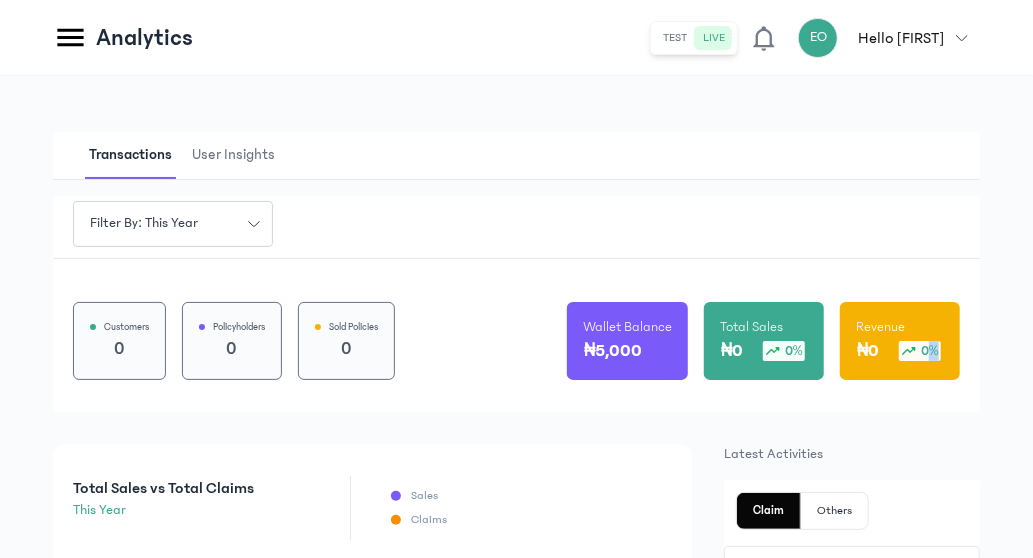 click on "Transactions User Insights Filter by: this year
Customers 0 Policyholders 0 Sold Policies 0 Wallet Balance ₦5,000 Total Sales ₦0
0% Revenue ₦0
0%  Total Sales vs Total Claims  this year Sales Claims  Policy Statistics  Total Policies 0 Active Policies 0 Inactive Policies 0 Average Policy Value ₦0 % of Policy Renewal 100.0%  Recent Transactions   You have 1 recent transactions.   See more
S/N Transaction type Amount Date Status 1 fund wallet ₦5,000 6th Aug 2025 Completed Latest Activities Claim Others
No Recent claims Your recent claims will appear here. Claim Statistics Filter by: all time
Total Claims 0  Paid Claims  0  Rejected Claims  0 % of Claims Paid vs Revenue 0%" at bounding box center (516, 763) 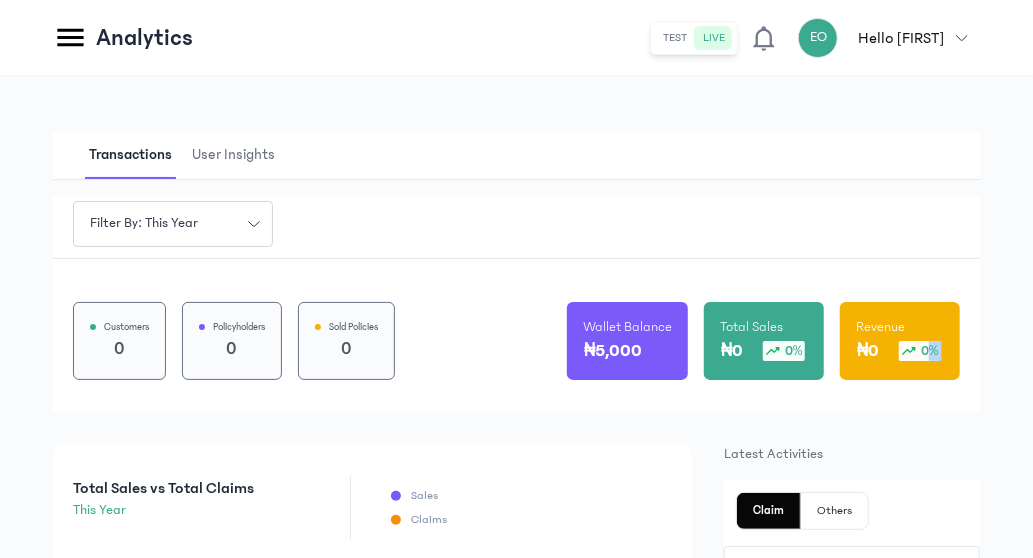 click on "Transactions User Insights Filter by: this year
Customers 0 Policyholders 0 Sold Policies 0 Wallet Balance ₦5,000 Total Sales ₦0
0% Revenue ₦0
0%  Total Sales vs Total Claims  this year Sales Claims  Policy Statistics  Total Policies 0 Active Policies 0 Inactive Policies 0 Average Policy Value ₦0 % of Policy Renewal 100.0%  Recent Transactions   You have 1 recent transactions.   See more
S/N Transaction type Amount Date Status 1 fund wallet ₦5,000 6th Aug 2025 Completed Latest Activities Claim Others
No Recent claims Your recent claims will appear here. Claim Statistics Filter by: all time
Total Claims 0  Paid Claims  0  Rejected Claims  0 % of Claims Paid vs Revenue 0%" at bounding box center [516, 763] 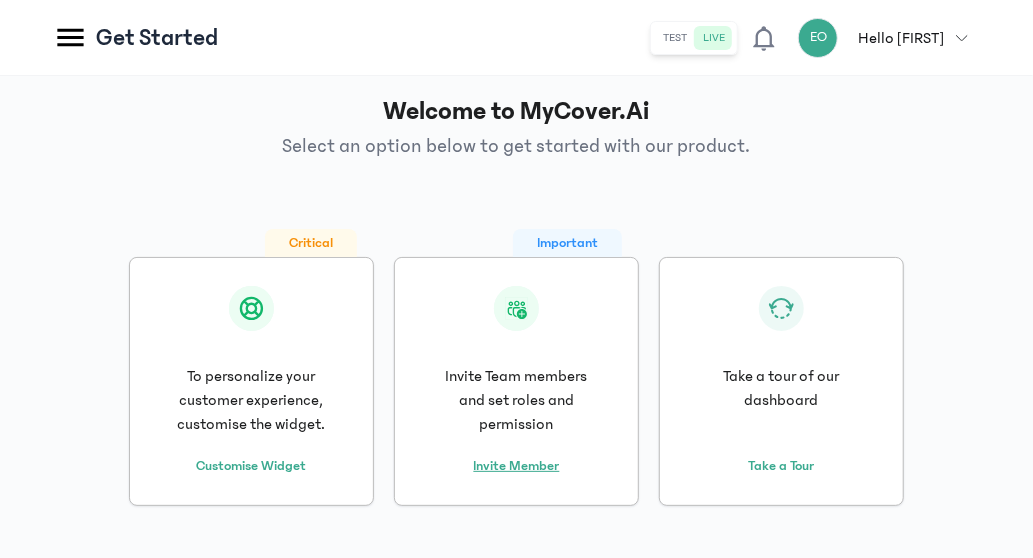click on "Invite Member" at bounding box center [517, 466] 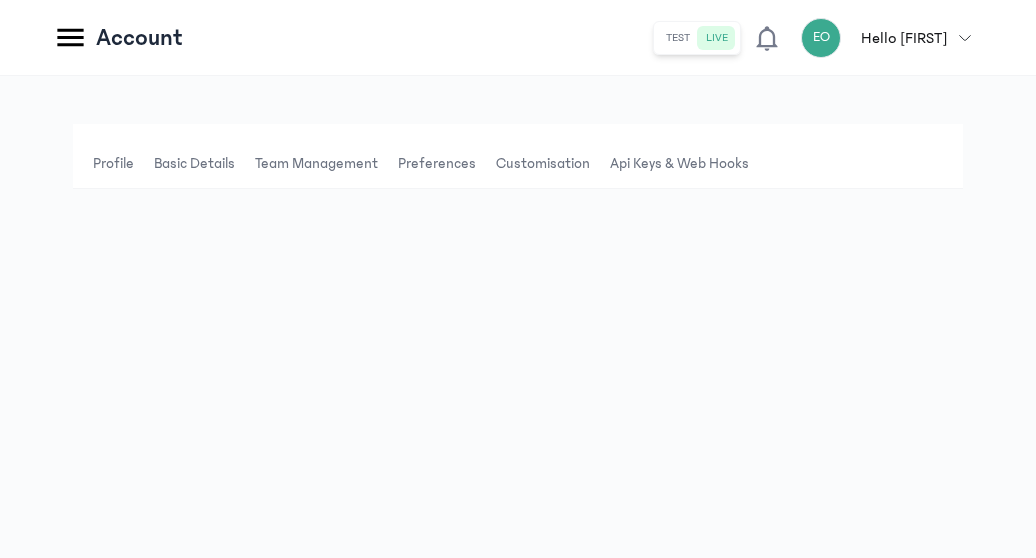 click on "Profile" at bounding box center [113, 164] 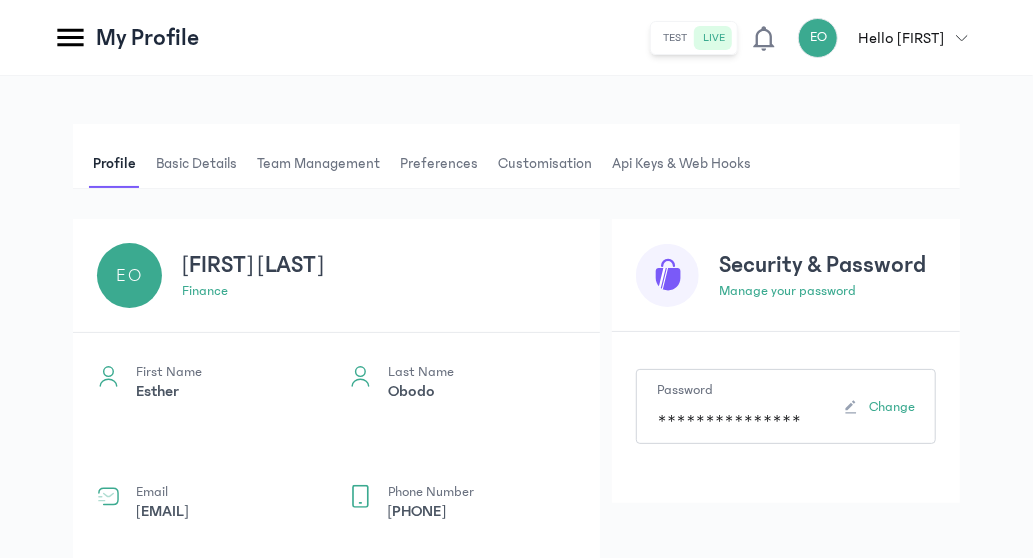 click on "**********" at bounding box center (786, 406) 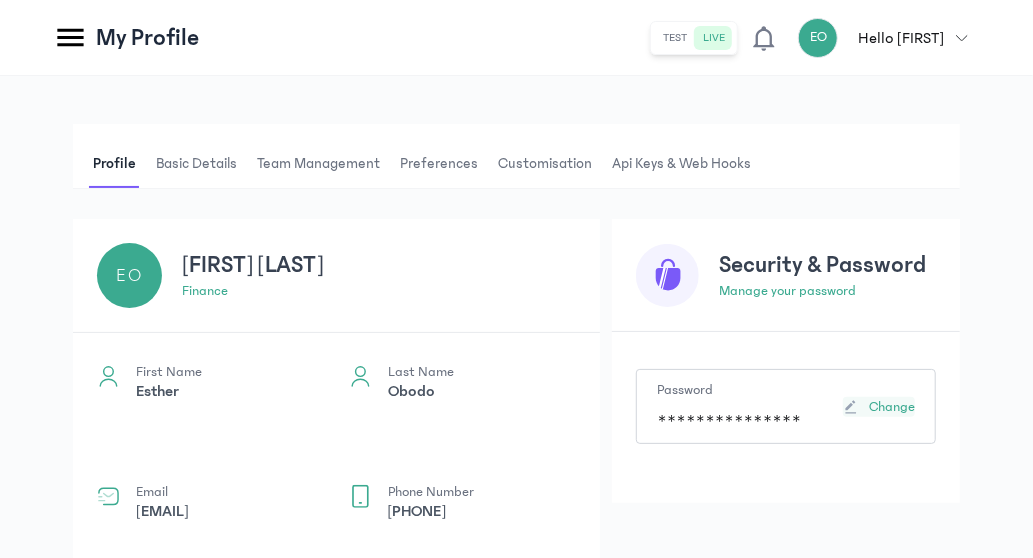 click 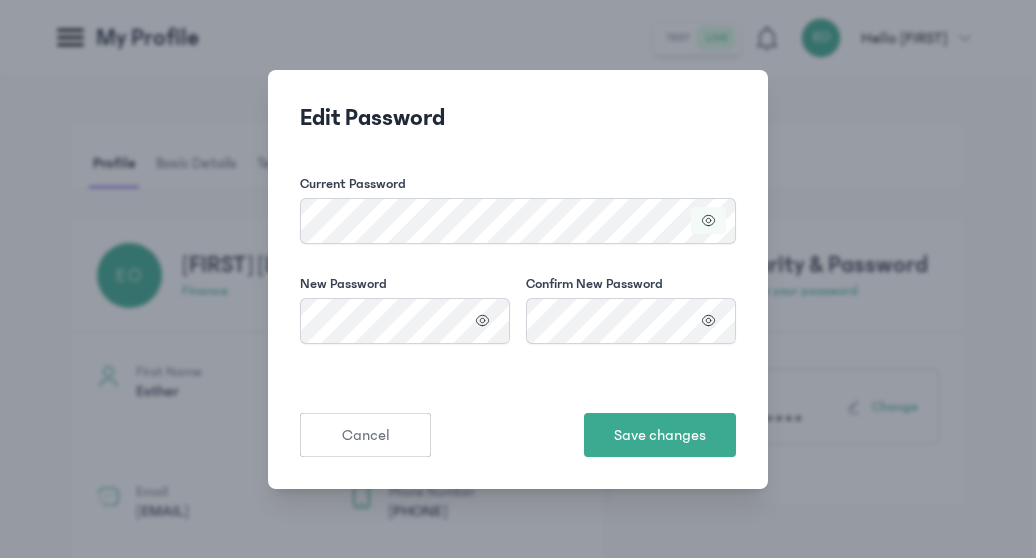 click 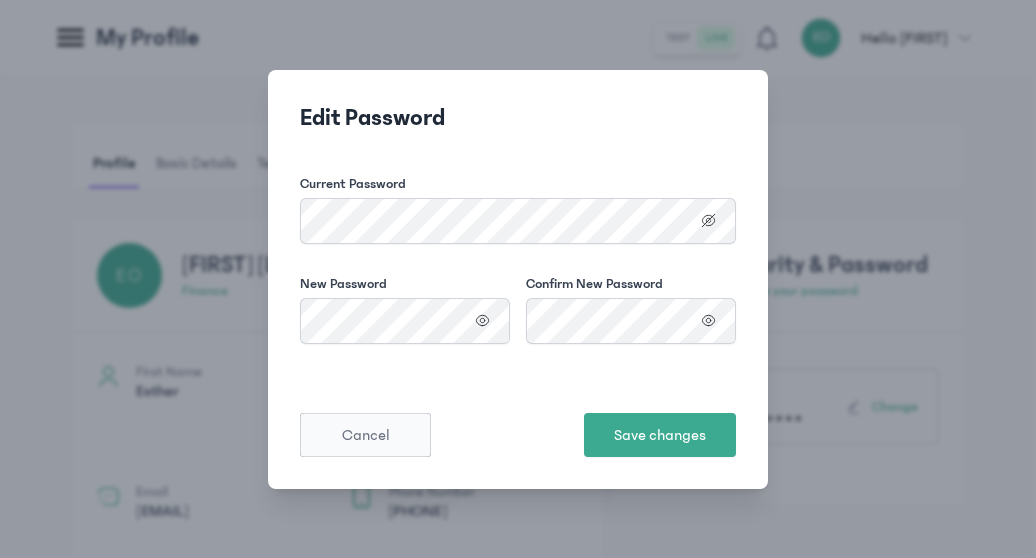 click on "Cancel" 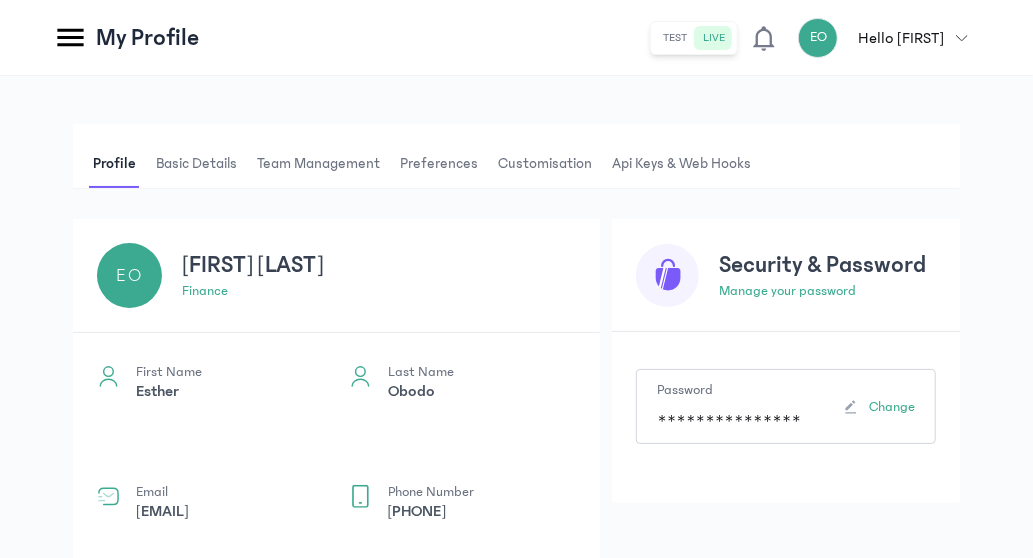 click on "Basic details" at bounding box center [196, 164] 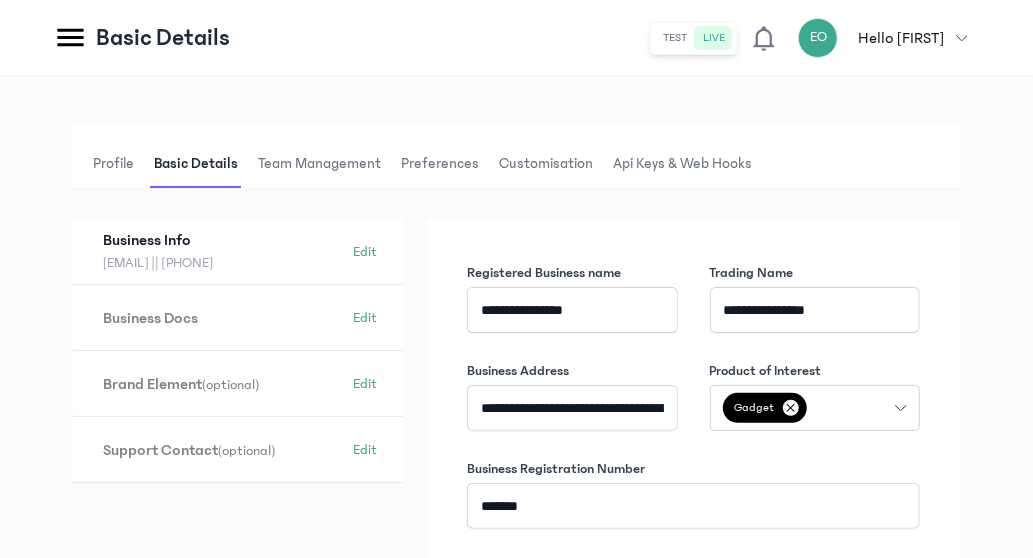 click on "Team Management" at bounding box center [319, 164] 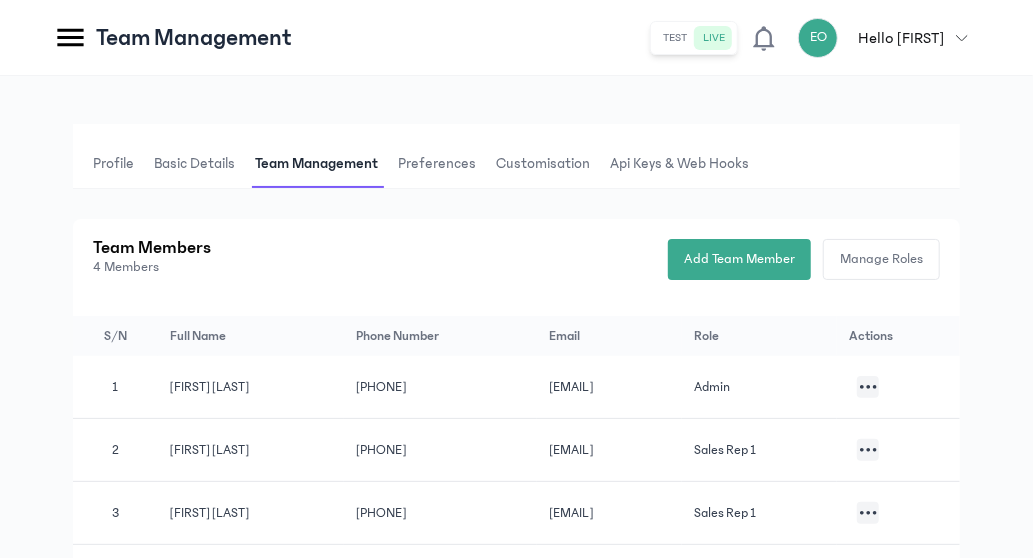 click on "Profile Basic details Team Management Preferences Customisation Api Keys & Web hooks Team Members 4 Members  Add Team Member   Manage Roles  S/N Full Name Phone Number Email Role Actions 1 [FIRST] [LAST] [PHONE]  [EMAIL]  admin
2 [FIRST] [LAST] [PHONE]  [EMAIL]  Sales Rep 1
3 [FIRST] [LAST] [PHONE]  [EMAIL]  Sales Rep 1
4 [FIRST] [LAST] [PHONE]  [EMAIL]  Finance" at bounding box center (516, 377) 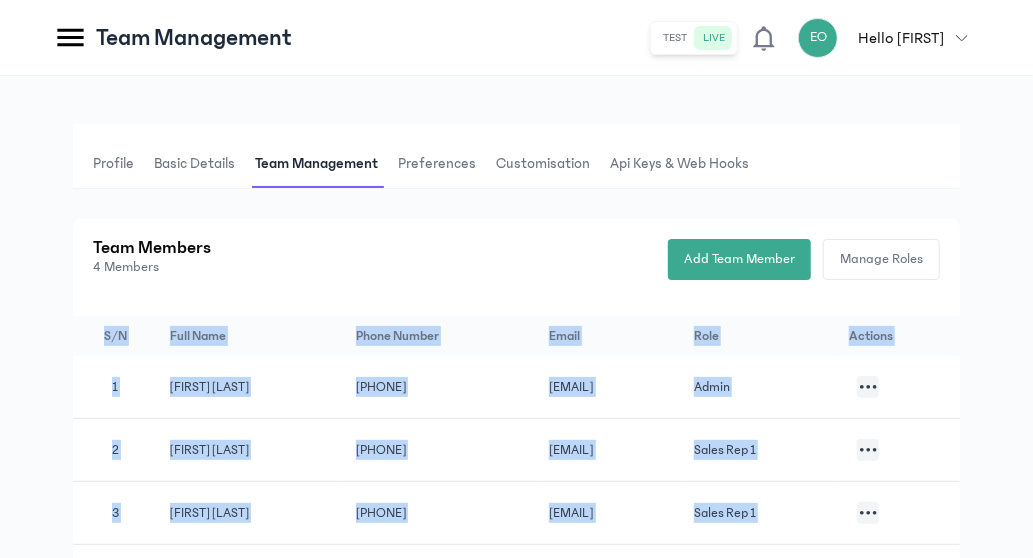 click on "Profile Basic details Team Management Preferences Customisation Api Keys & Web hooks Team Members 4 Members  Add Team Member   Manage Roles  S/N Full Name Phone Number Email Role Actions 1 [FIRST] [LAST] [PHONE]  [EMAIL]  admin
2 [FIRST] [LAST] [PHONE]  [EMAIL]  Sales Rep 1
3 [FIRST] [LAST] [PHONE]  [EMAIL]  Sales Rep 1
4 [FIRST] [LAST] [PHONE]  [EMAIL]  Finance" at bounding box center (516, 377) 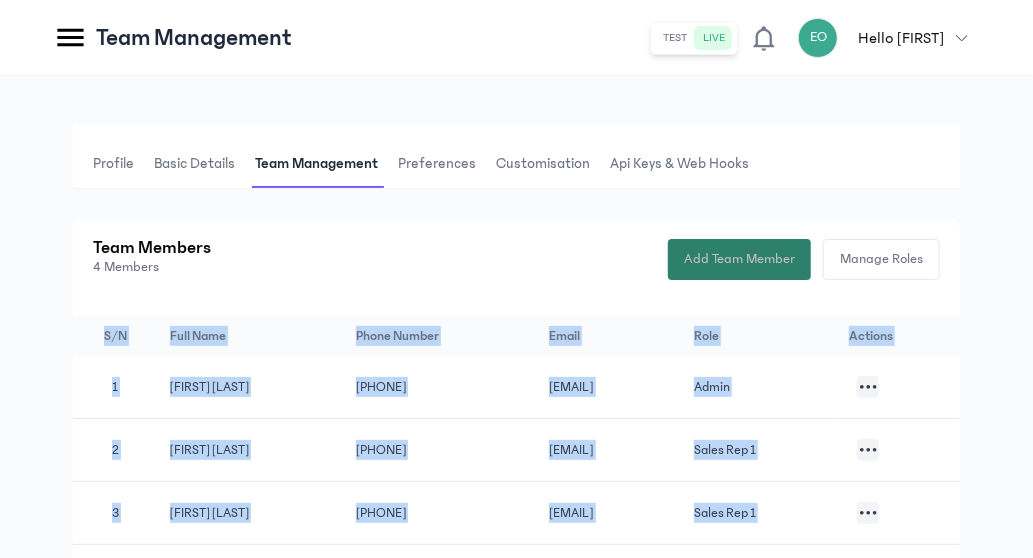 click on "Add Team Member" at bounding box center [739, 259] 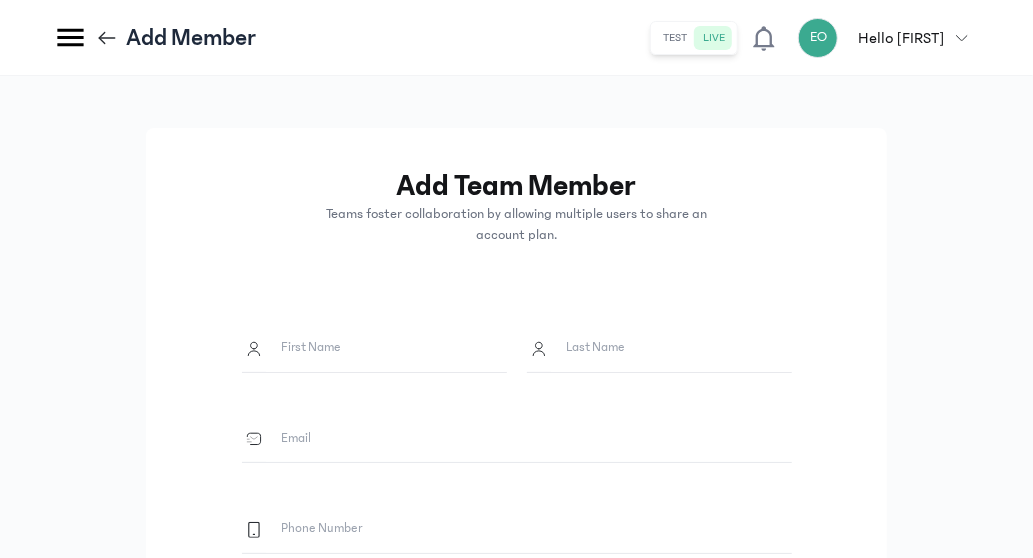 click on "First Name" 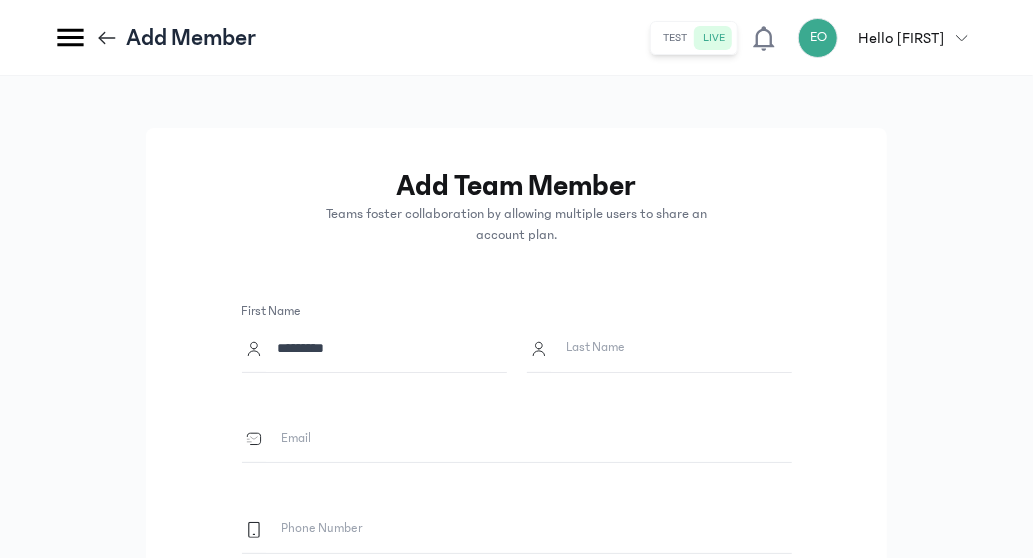 type on "*********" 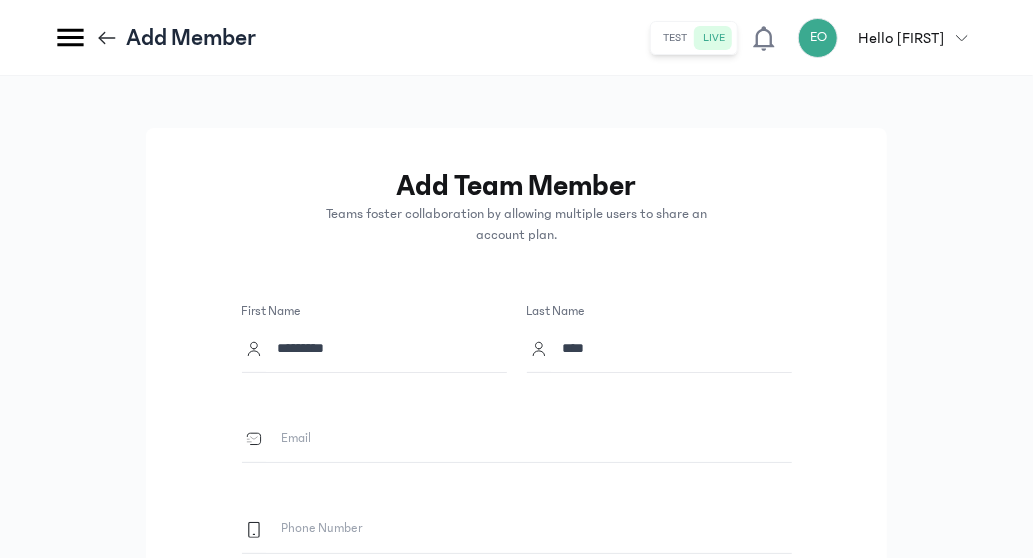 type on "****" 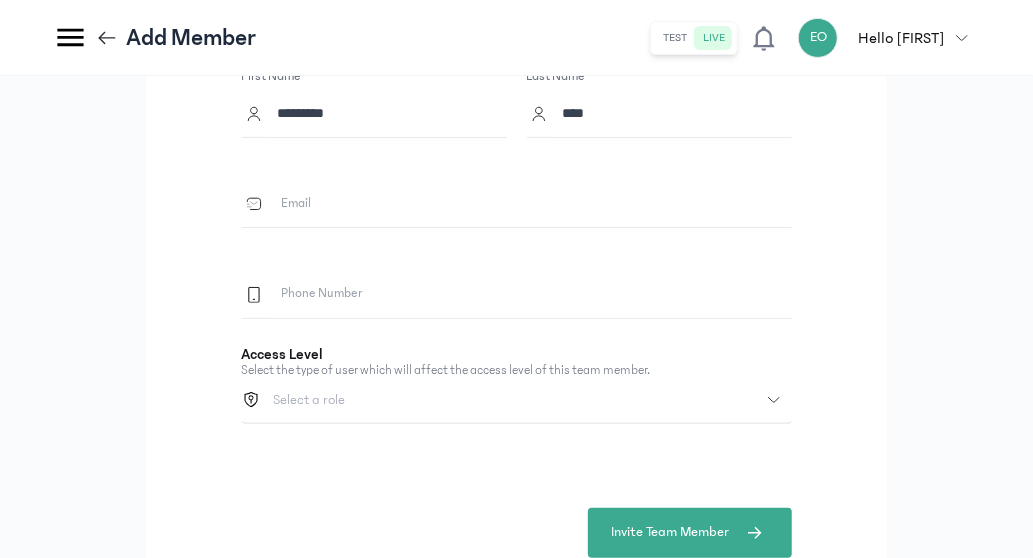 scroll, scrollTop: 280, scrollLeft: 0, axis: vertical 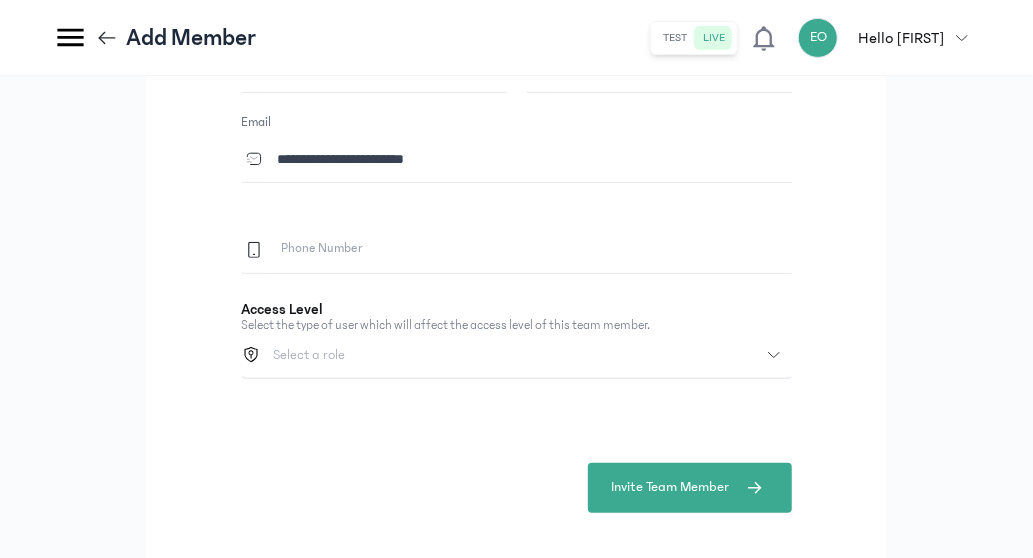 type on "**********" 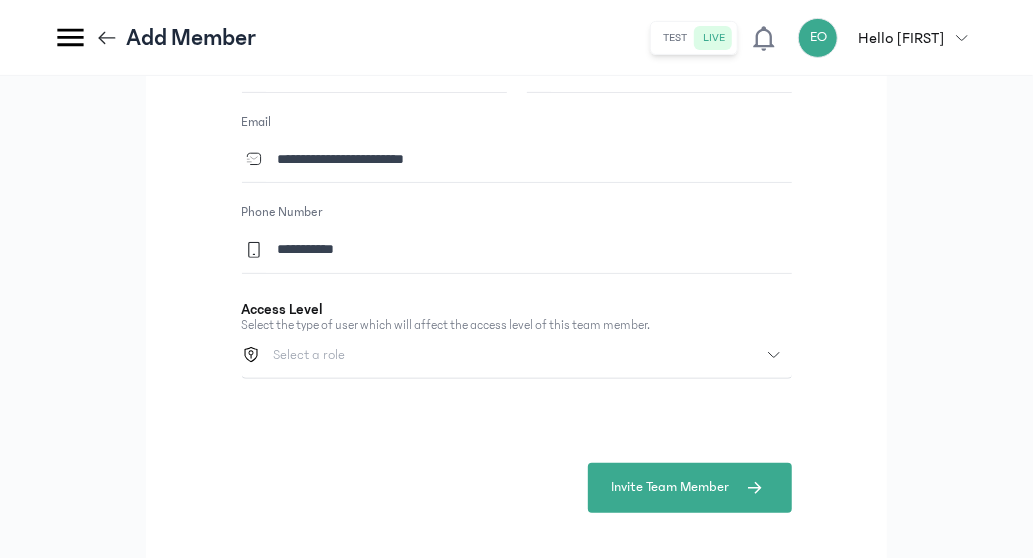 type on "**********" 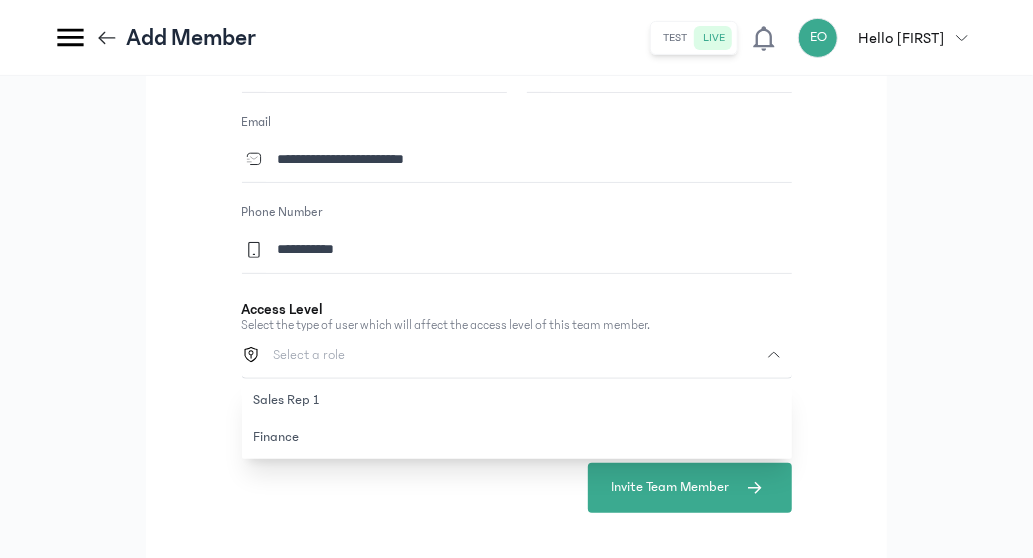 click on "Select a role" at bounding box center (515, 355) 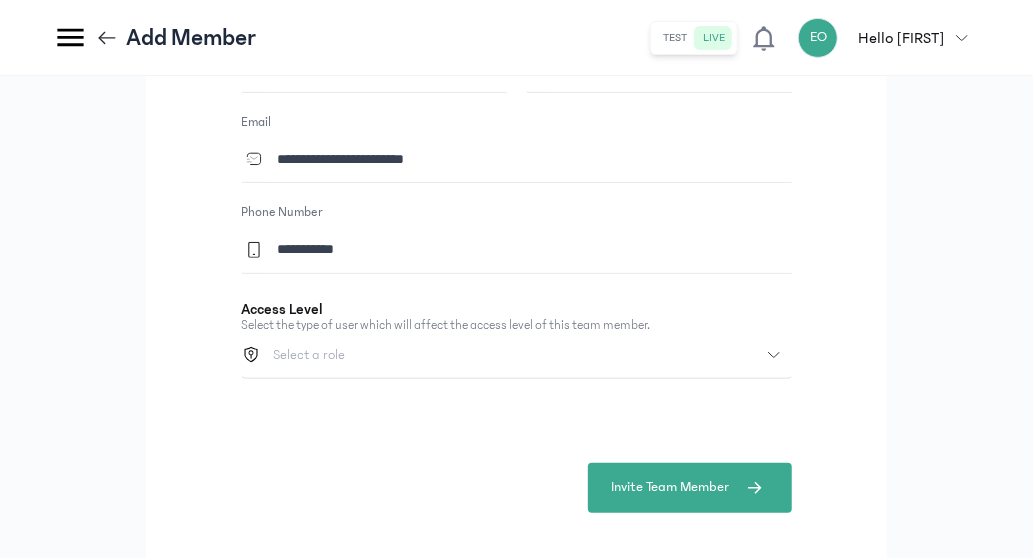 type 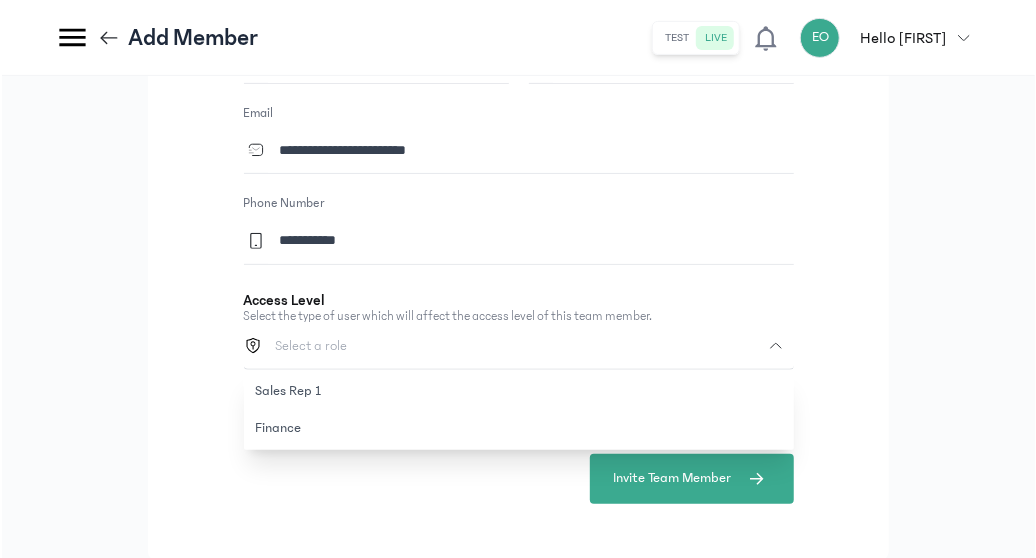 scroll, scrollTop: 290, scrollLeft: 0, axis: vertical 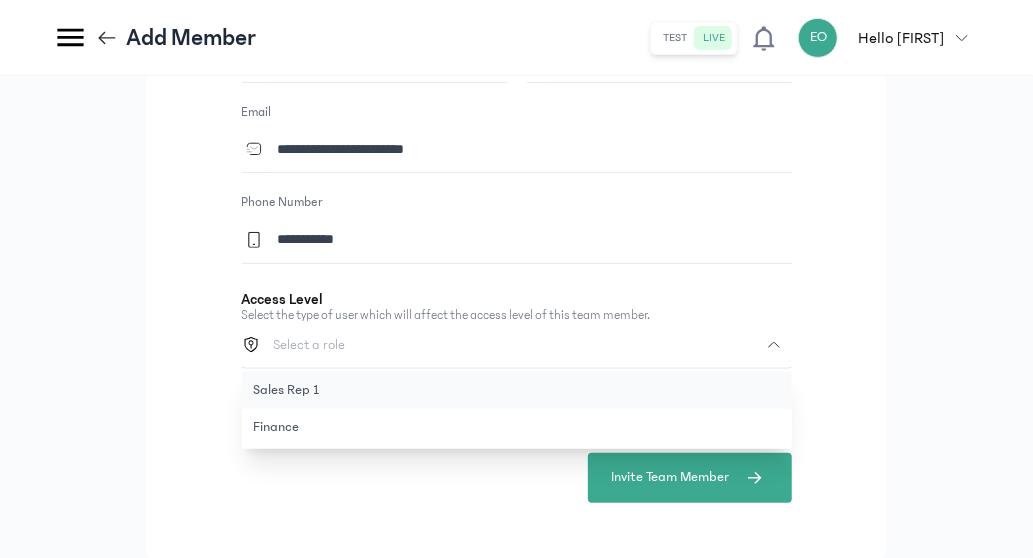 click on "Sales Rep 1" 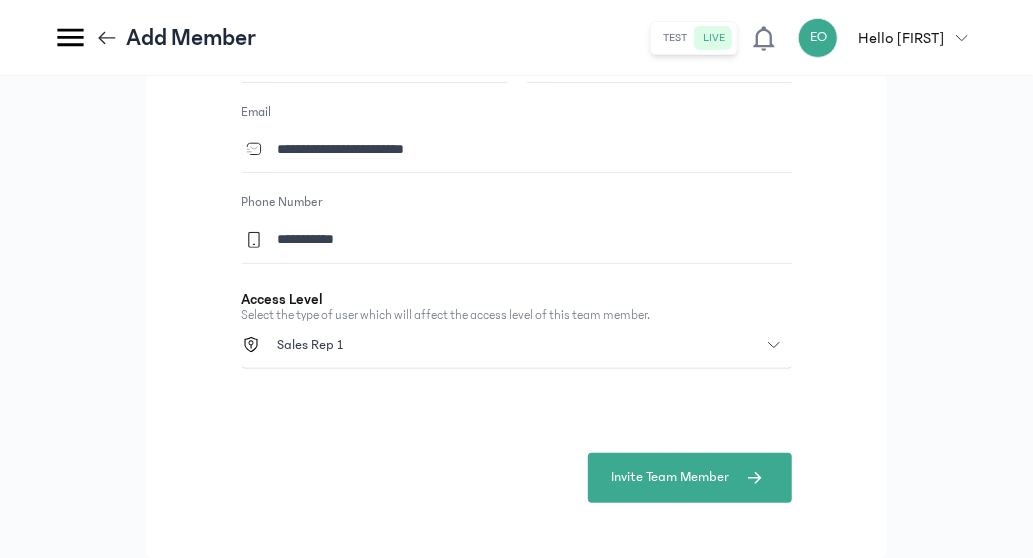 click on "Sales Rep 1" at bounding box center [515, 345] 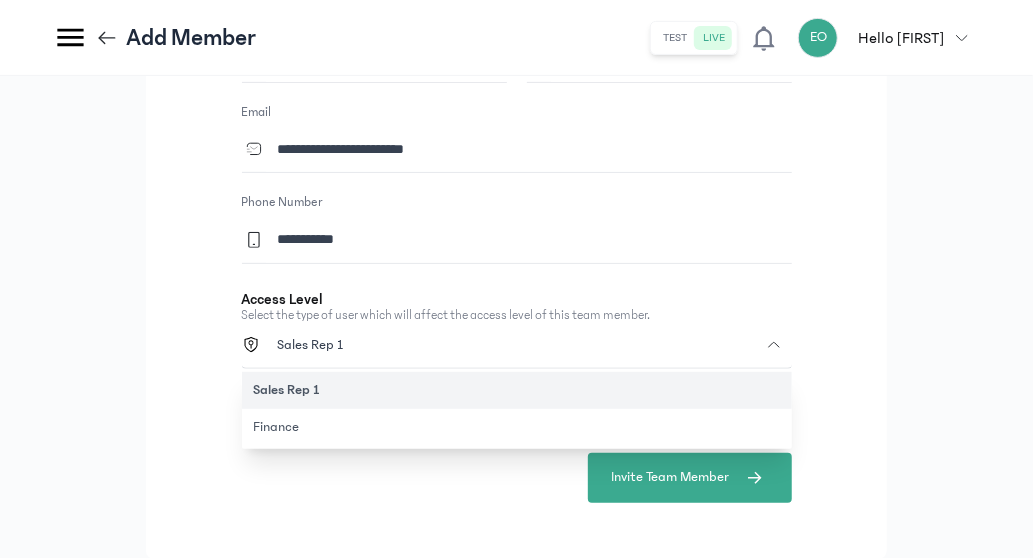 click on "Sales Rep 1" at bounding box center (515, 345) 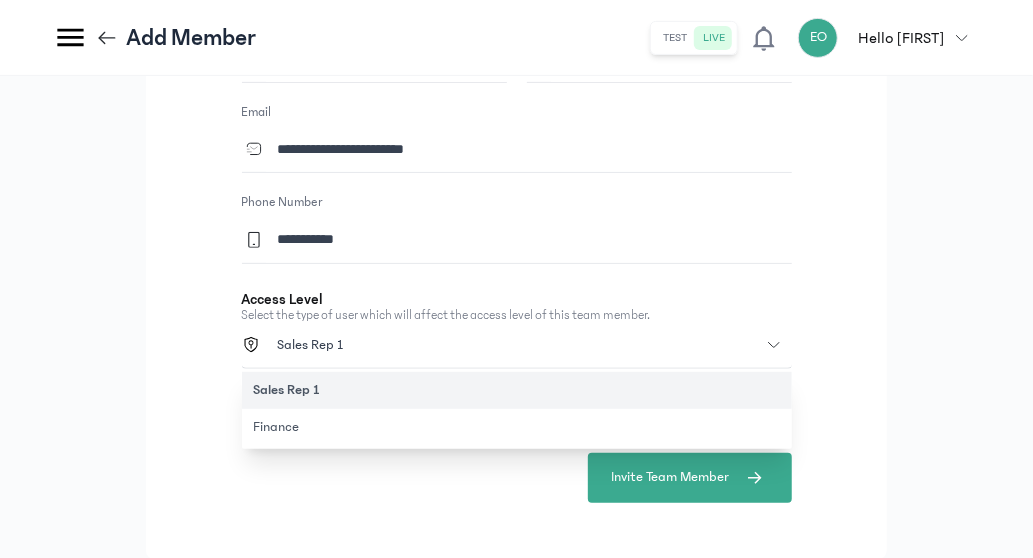 click on "Sales Rep 1" at bounding box center (515, 345) 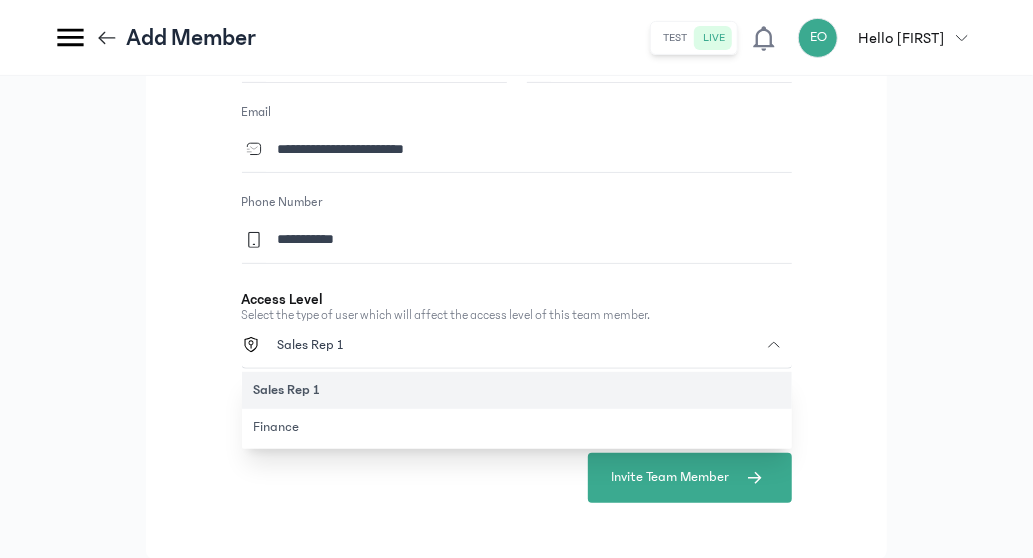 click on "Sales Rep 1" 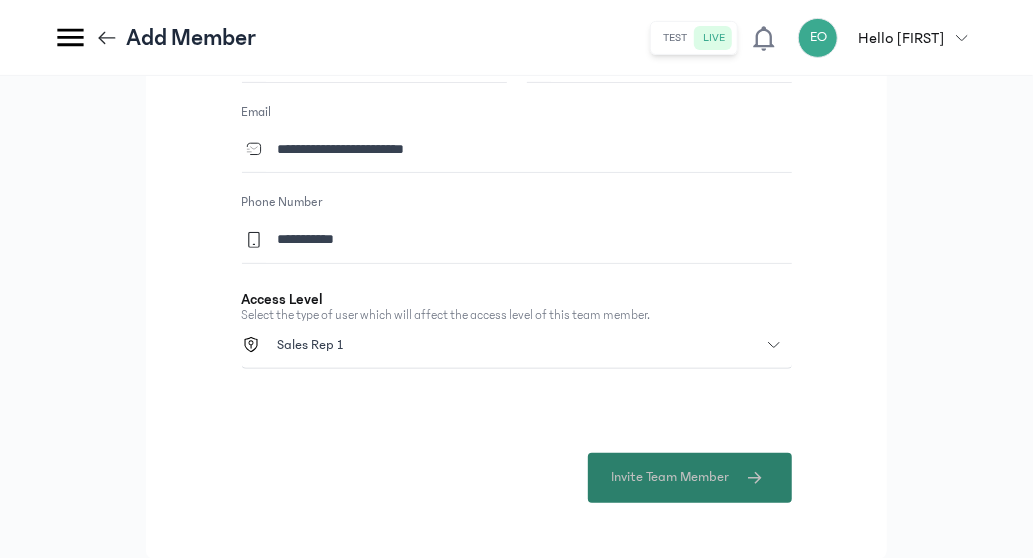 click on "Invite Team Member" at bounding box center [671, 477] 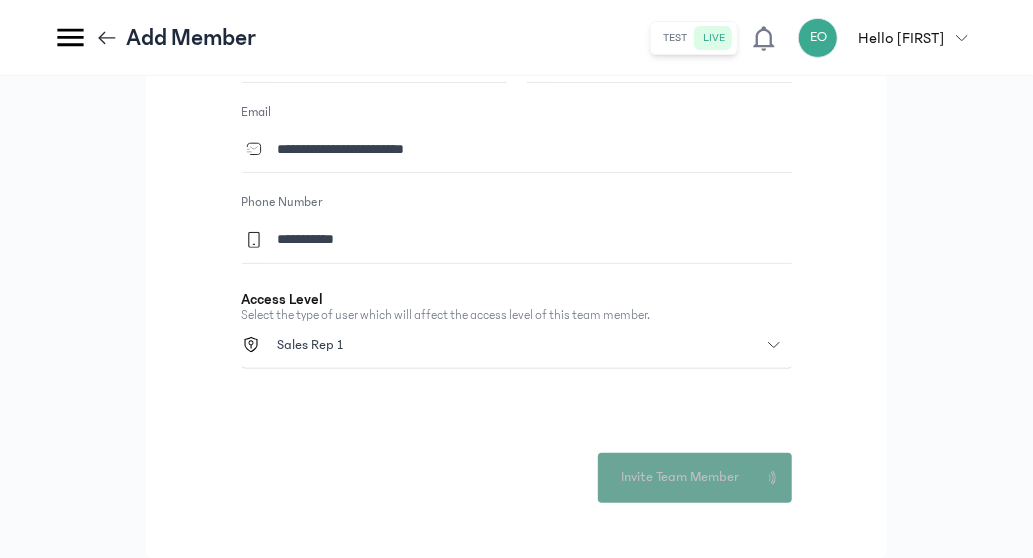 type 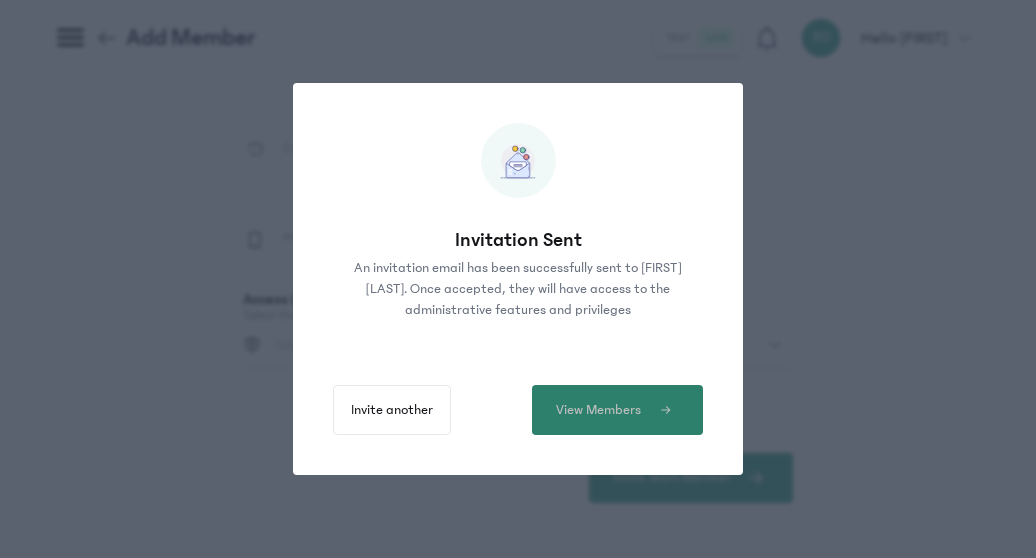click on "View Members" at bounding box center [617, 410] 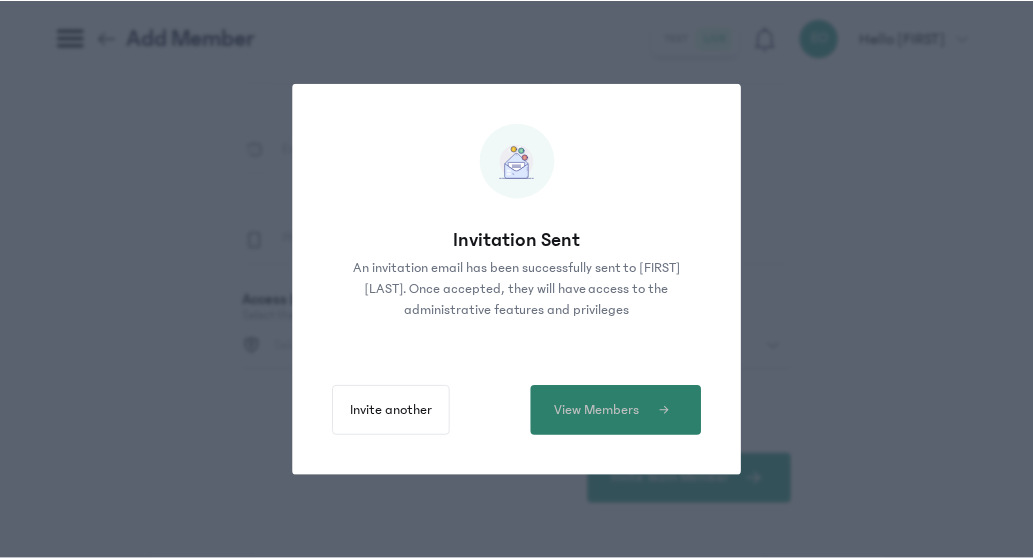 scroll, scrollTop: 0, scrollLeft: 0, axis: both 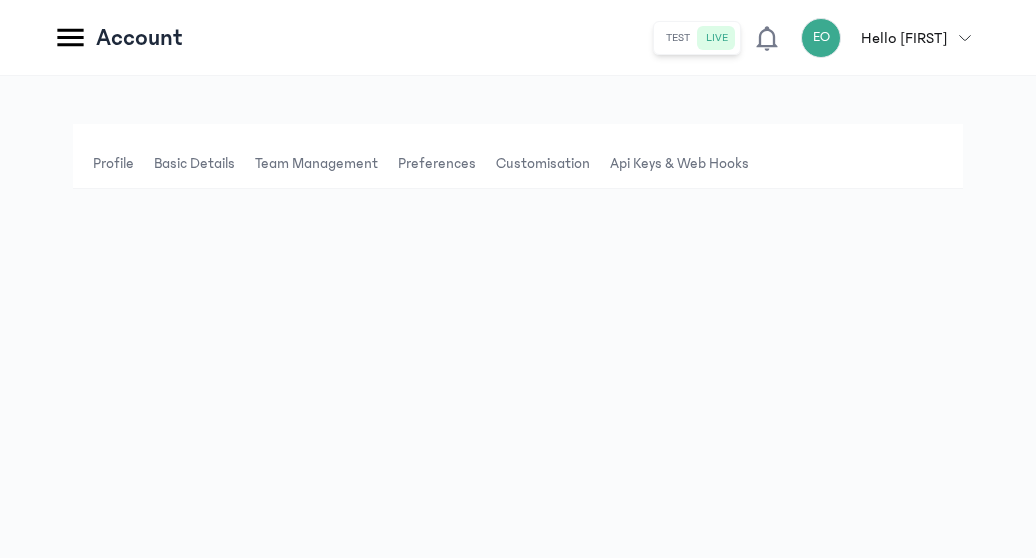 click on "Profile Basic details Team Management Preferences Customisation Api Keys & Web hooks" at bounding box center (518, 317) 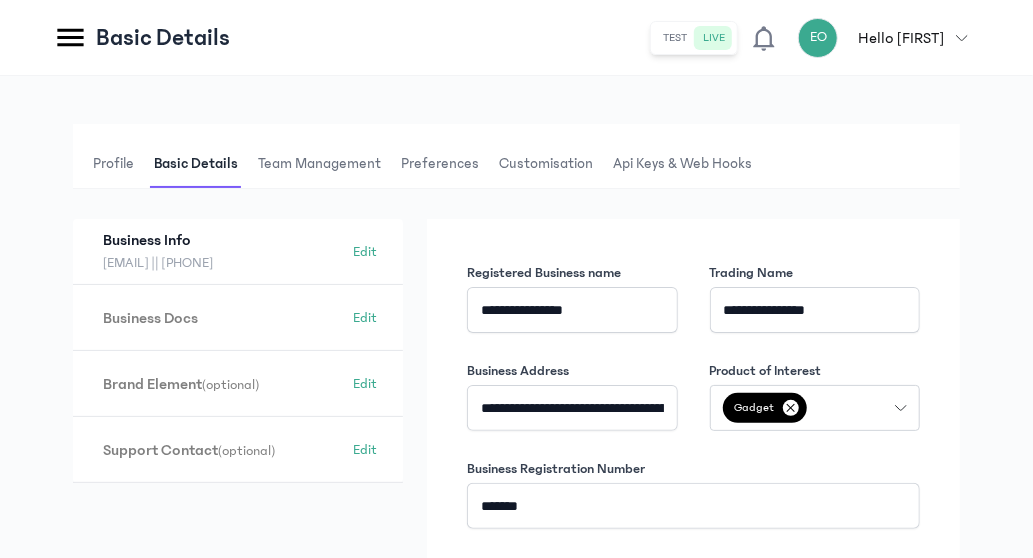 click on "Team Management" at bounding box center [319, 164] 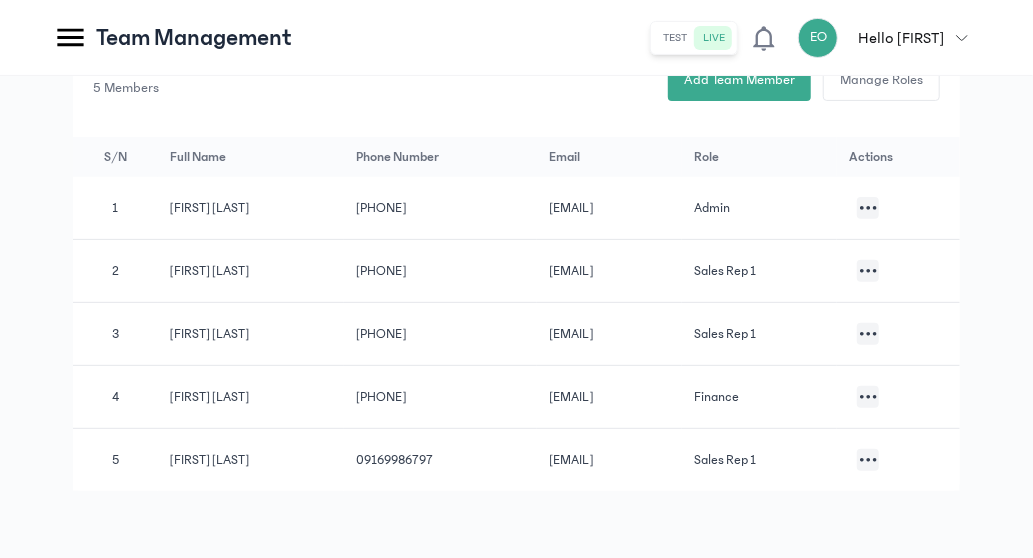 scroll, scrollTop: 182, scrollLeft: 0, axis: vertical 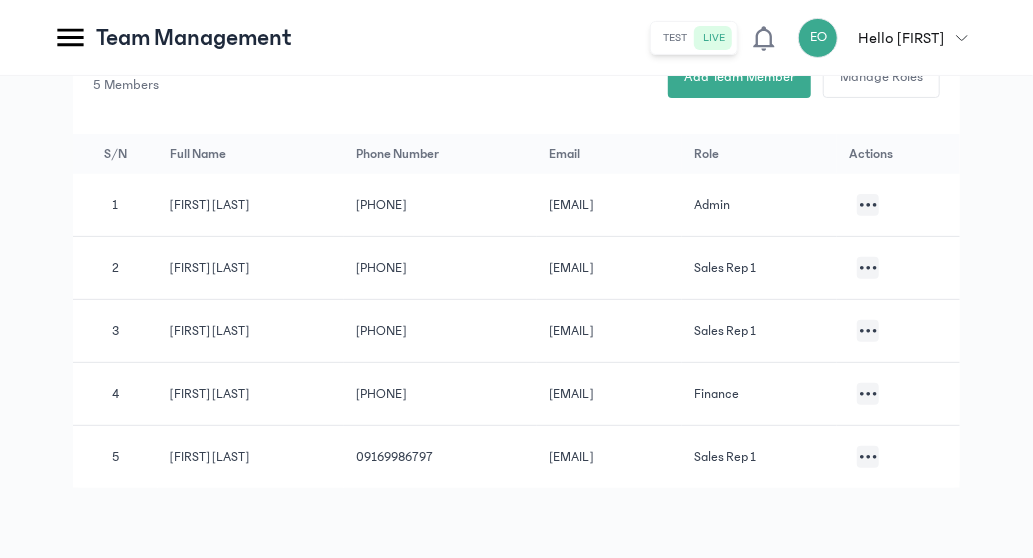 click 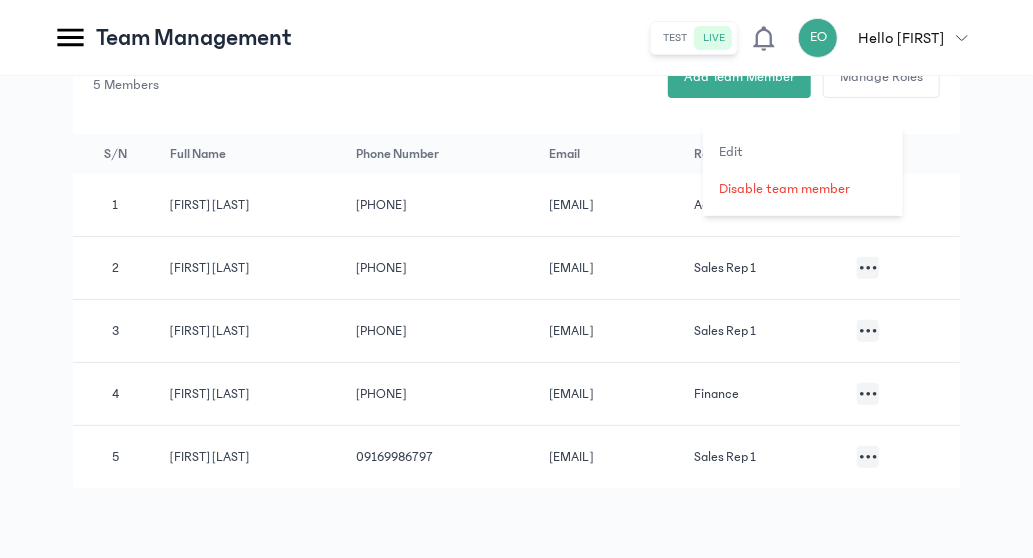 scroll, scrollTop: 0, scrollLeft: 0, axis: both 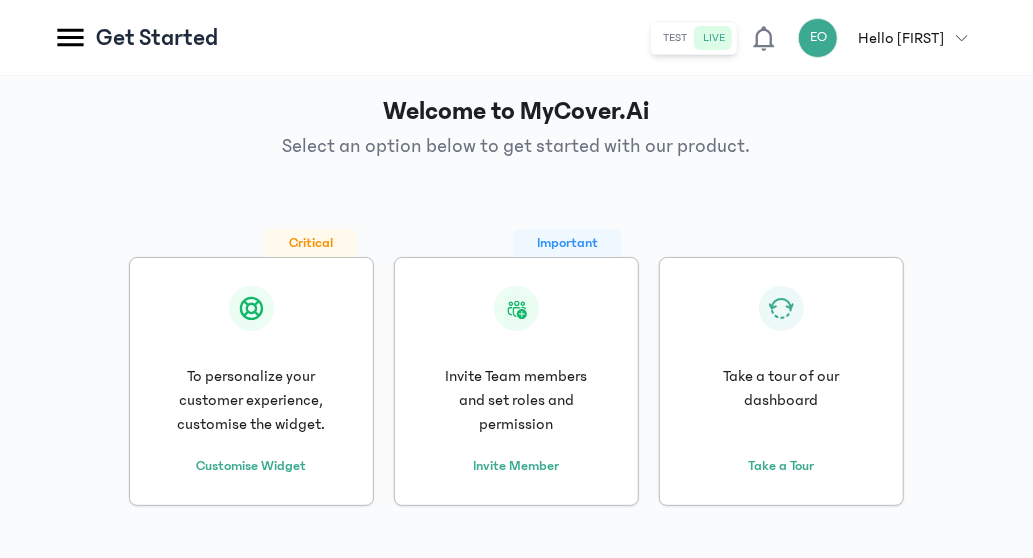 click 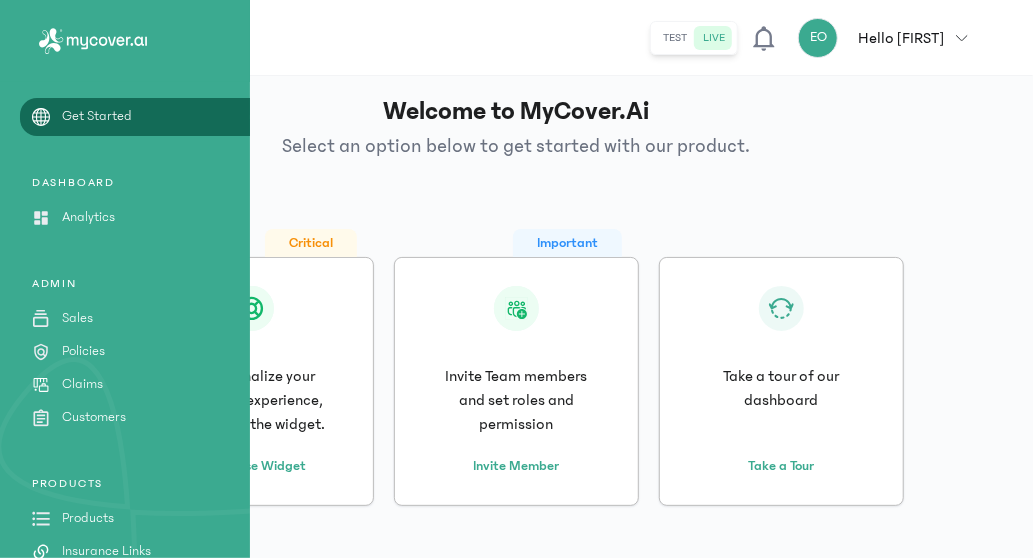 click on "Products" at bounding box center [88, 518] 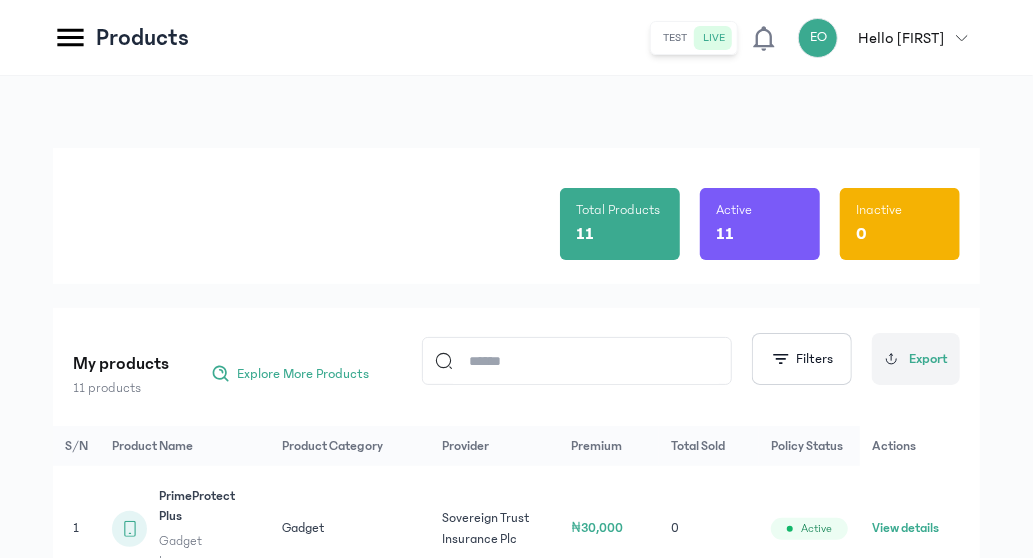 click on "Total Products 11 Active 11 Inactive 0 My products 11 products  Explore More Products
Filters
Export S/N Product Name Product Category Provider Premium Total Sold Policy Status Actions 1
PrimeProtect Plus Gadget Insurance Gadget Sovereign Trust Insurance Plc ₦30,000 0  Active  View details  2
PrimeProtect Gadget Insurance Gadget Sovereign Trust Insurance Plc ₦16,000 0  Active  View details  3
Laptop Insurance (Standard) Gadget Insurance Gadget Sovereign Trust Insurance Plc 7.00% 0  Active  View details  4
Laptop Insurance (Basic) Gadget Insurance Gadget Sovereign Trust Insurance Plc 4.00% 0  Active  View details  5
Gadget Cover (STI) Gadget Insurance Gadget Sovereign Trust Insurance Plc 5.00% 0  Active  View details  6
Gadget Cover Gadget Insurance Gadget Sovereign Trust Insurance Plc 5.00% 0  Active  View details  7
FlexiGuard Plus Gadget Insurance Gadget Sovereign Trust Insurance Plc ₦12,000 0  Active  View details  8
FlexiGuard Mini 0  9" at bounding box center [516, 901] 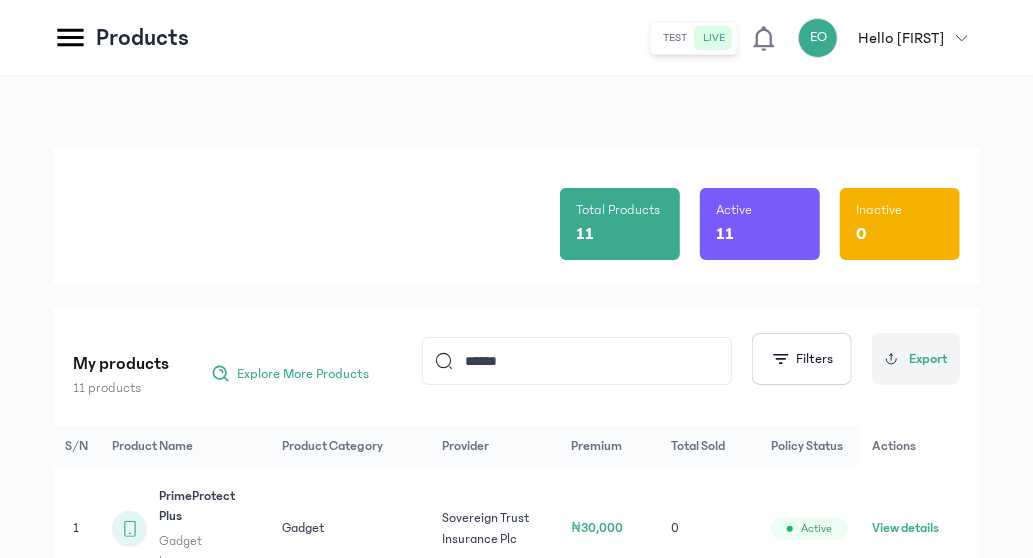 type on "******" 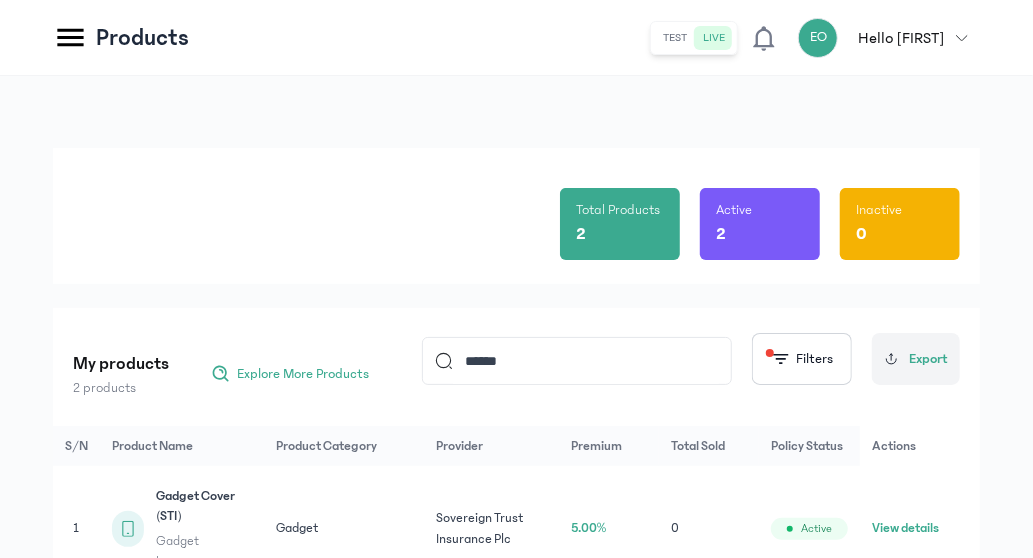 click on "Total Products 2 Active 2 Inactive 0 My products 2 products  Explore More Products
******  Filters
Export S/N Product Name Product Category Provider Premium Total Sold Policy Status Actions 1
Gadget Cover (STI) Gadget Insurance Gadget Sovereign Trust Insurance Plc 5.00% 0  Active  View details  2
Gadget Cover Gadget Insurance Gadget Sovereign Trust Insurance Plc 5.00% 0  Active  View details" at bounding box center (516, 424) 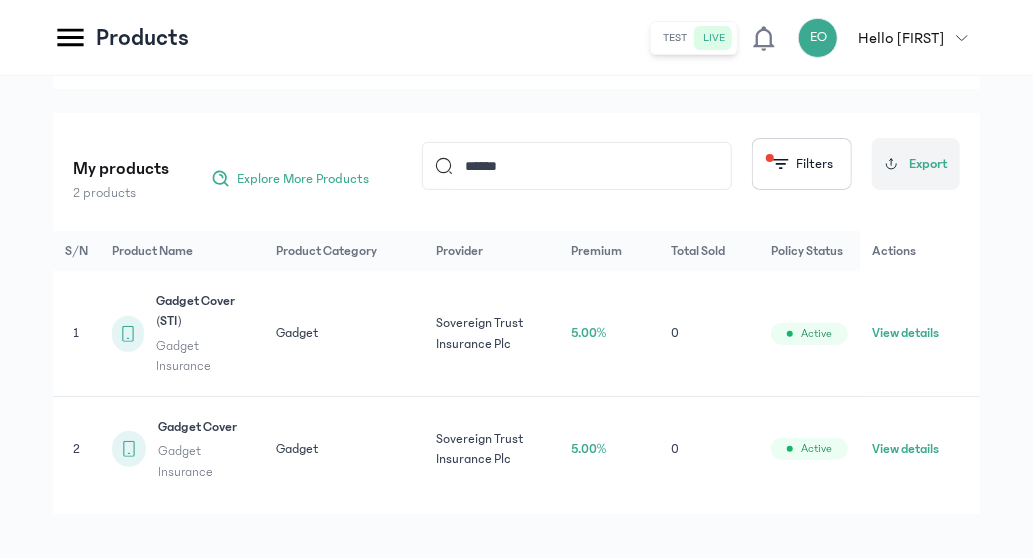 scroll, scrollTop: 214, scrollLeft: 0, axis: vertical 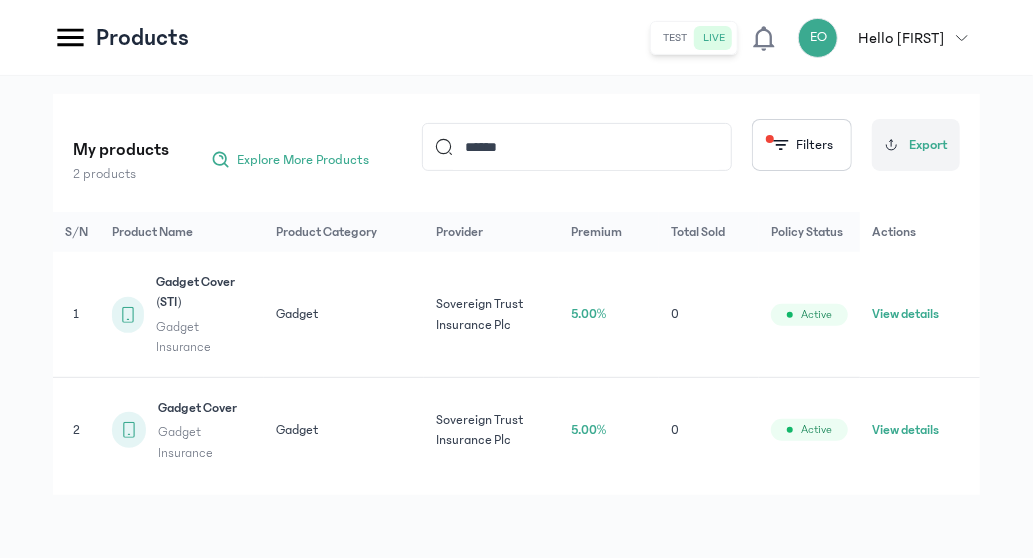 click 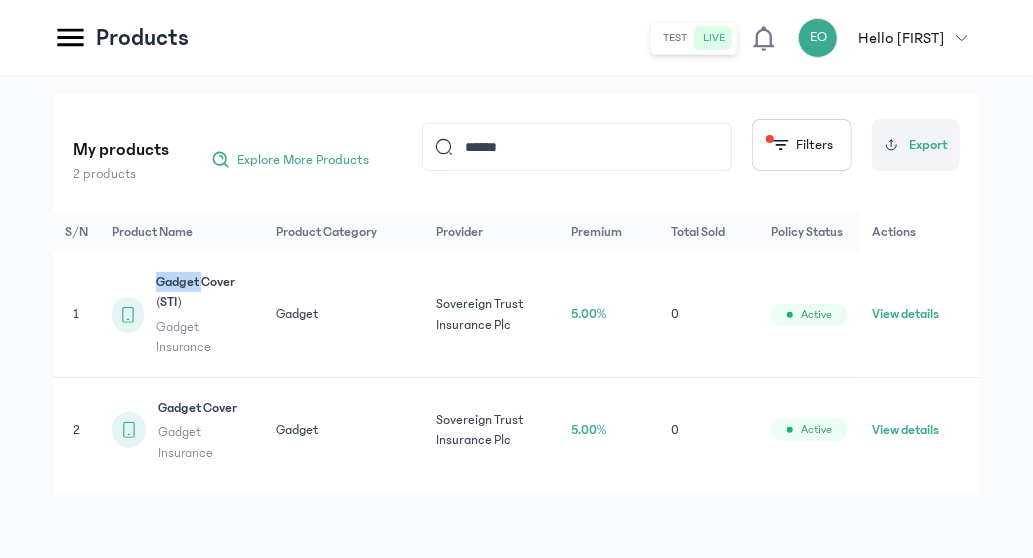 click 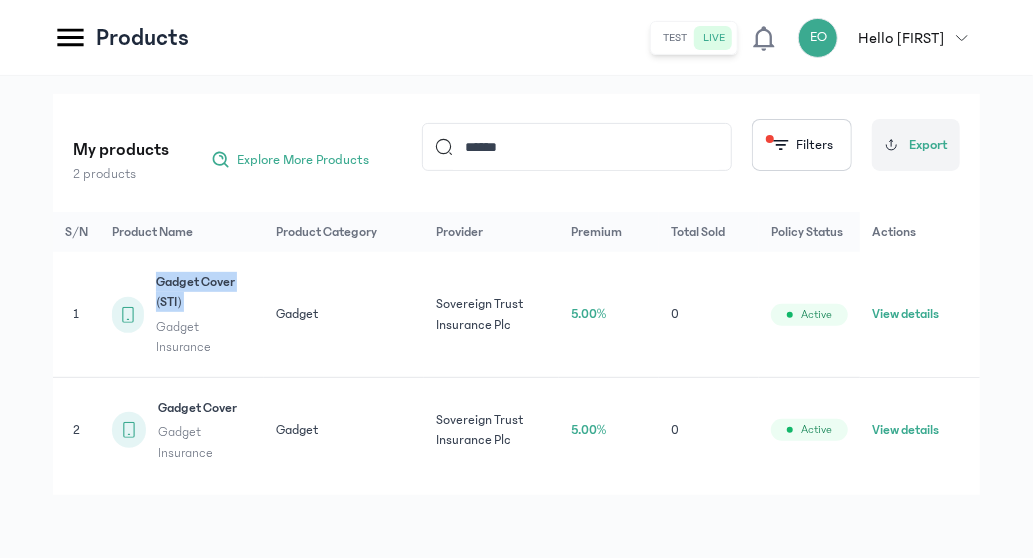 click 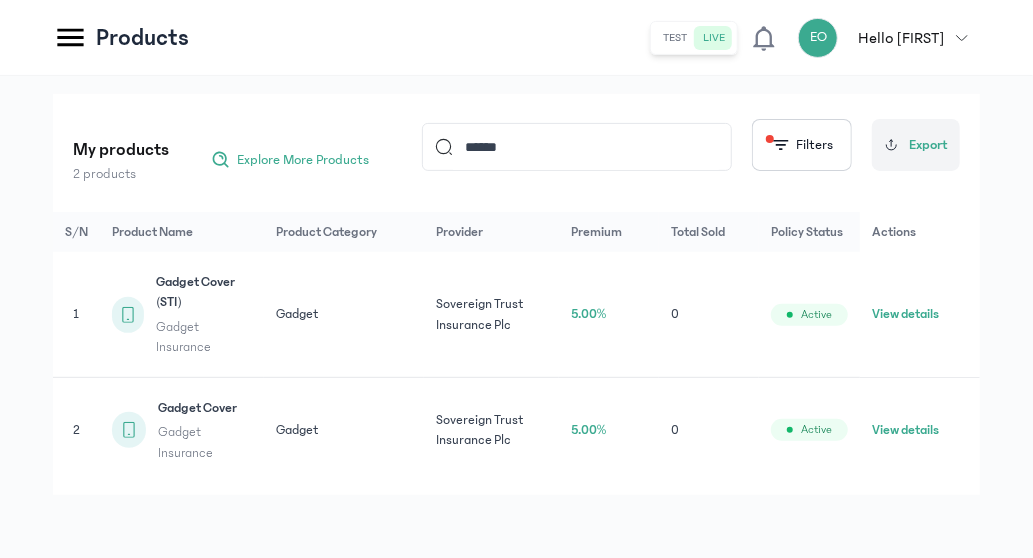 click 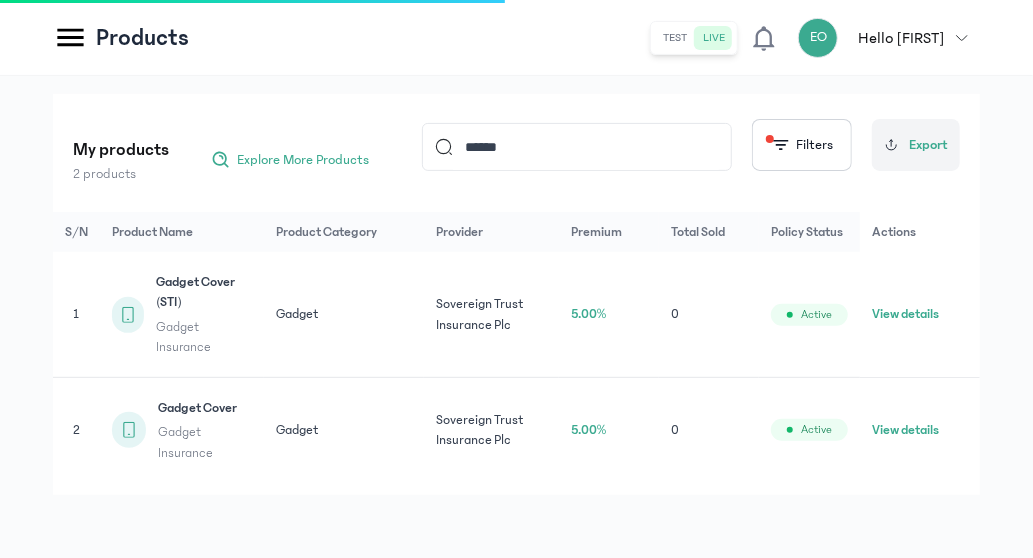 click on "View details" 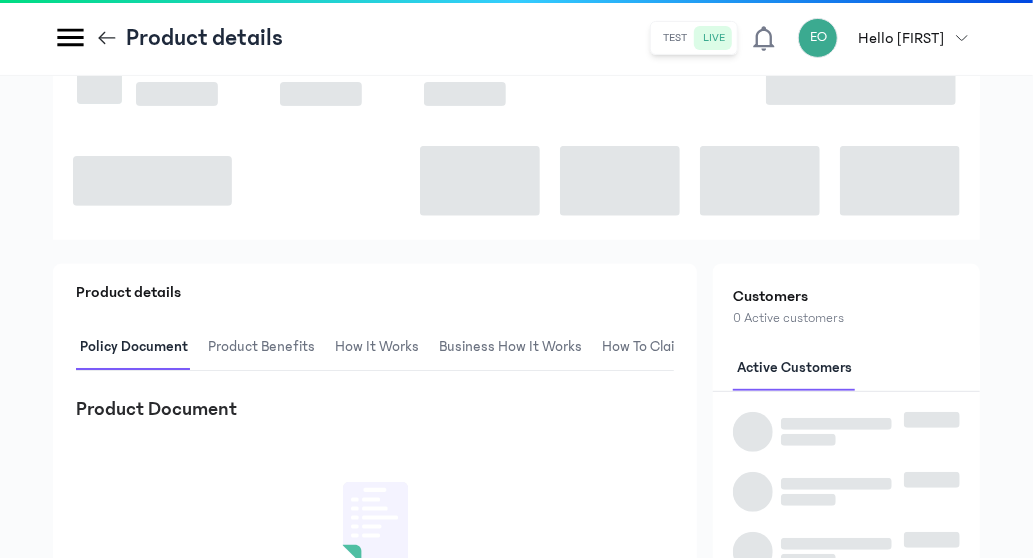 scroll, scrollTop: 0, scrollLeft: 0, axis: both 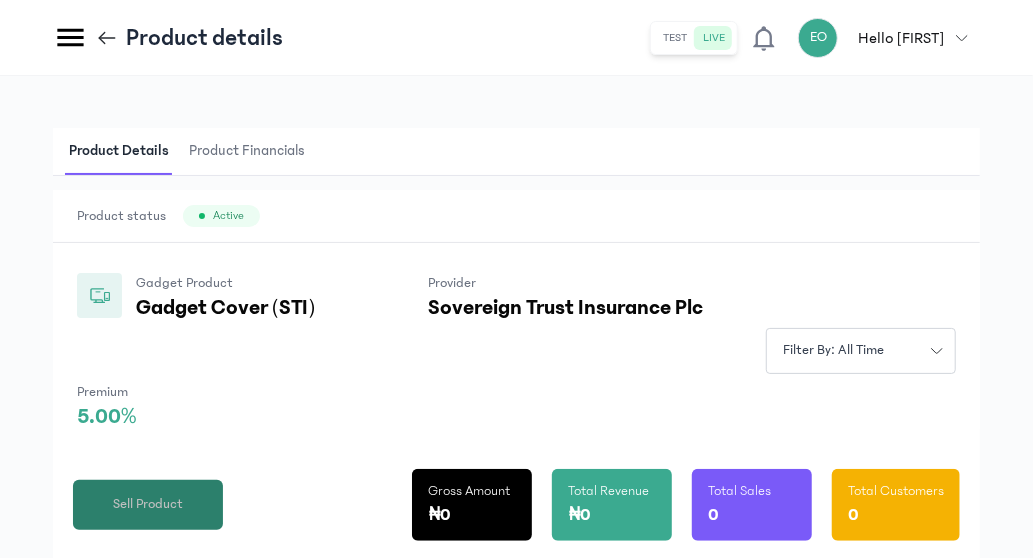 click on "Sell Product" at bounding box center (148, 504) 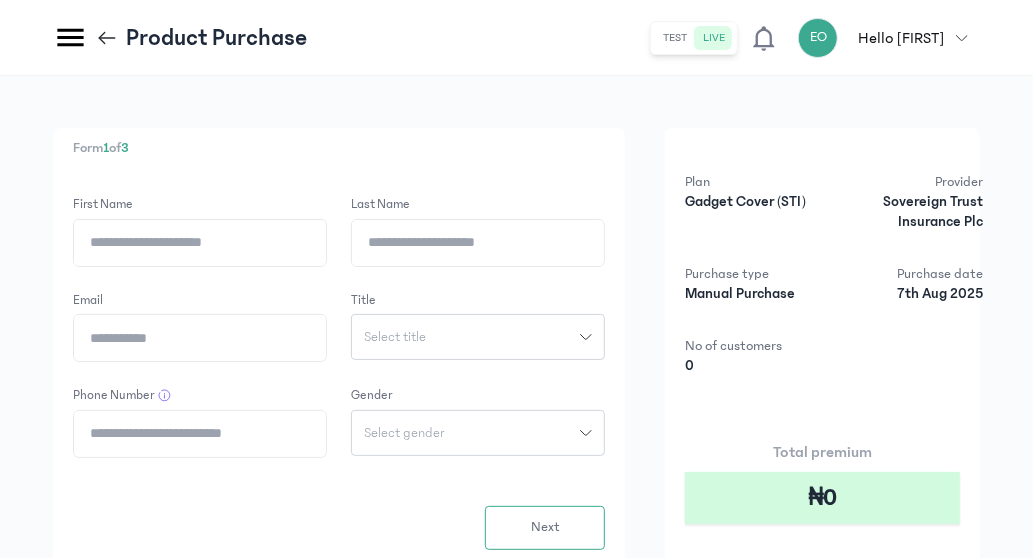 click on "Form  1  of  3 First Name Last Name Email Title Select title
Phone Number
Gender Select gender
Next  +  Add another purchase Plan Gadget Cover (STI) Provider Sovereign Trust Insurance Plc Purchase type Manual Purchase Purchase date [DATE] No of customers 0 Total premium ₦0  Purchase" at bounding box center (516, 407) 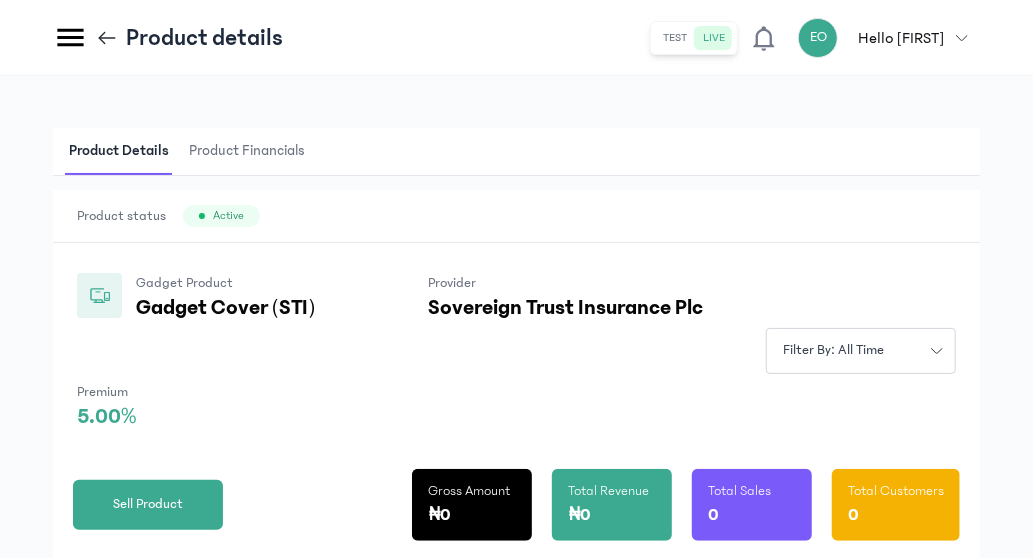 scroll, scrollTop: 214, scrollLeft: 0, axis: vertical 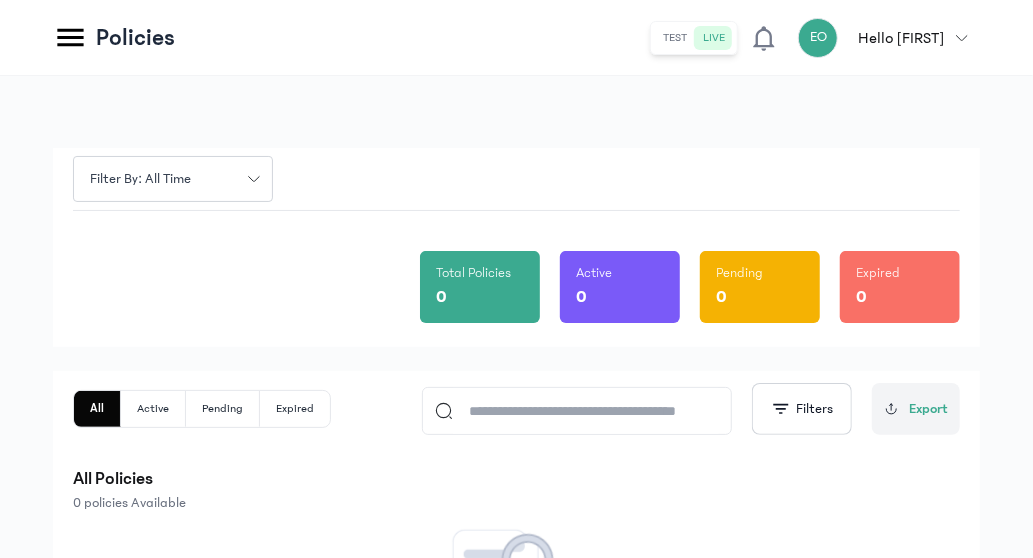 click 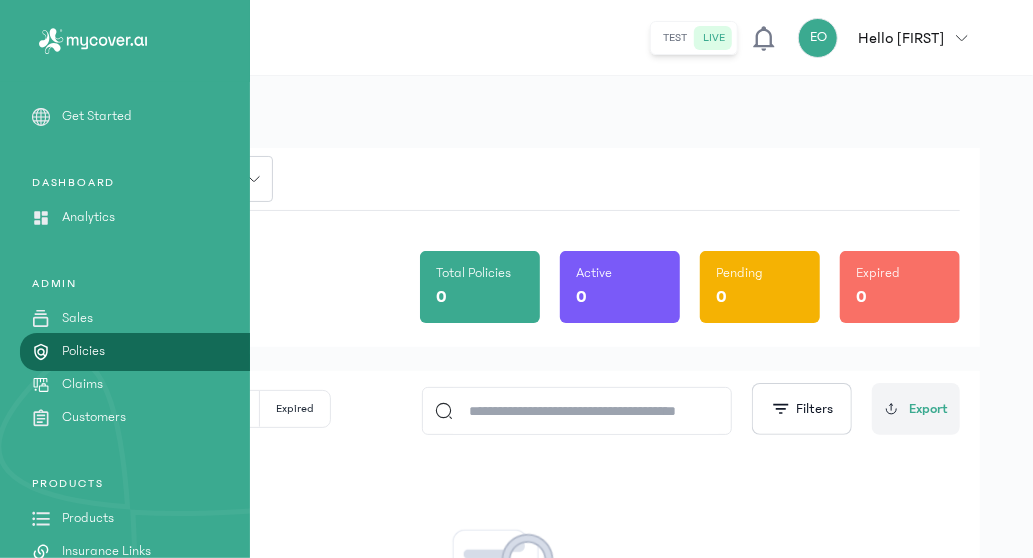 click on "DASHBOARD" at bounding box center [125, 183] 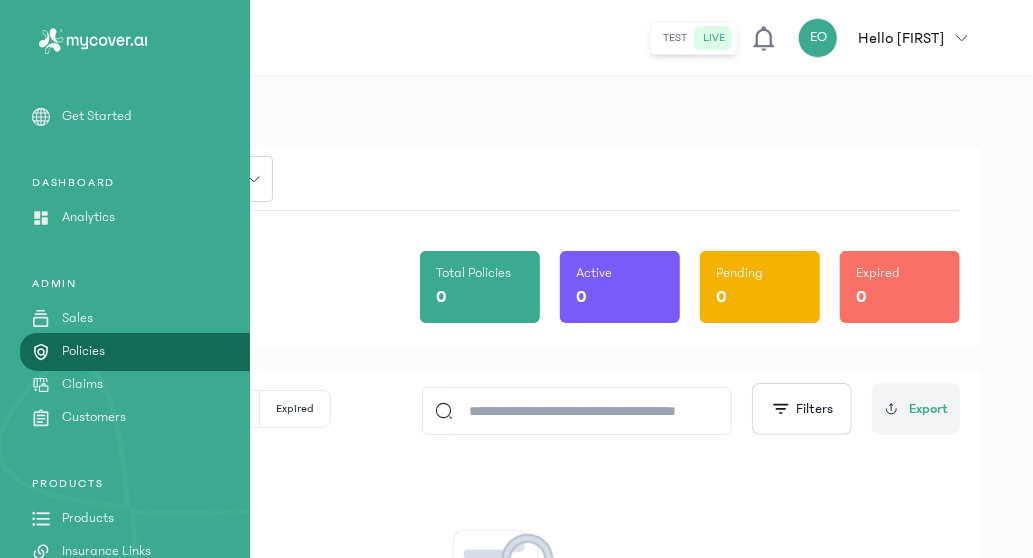 scroll, scrollTop: 300, scrollLeft: 0, axis: vertical 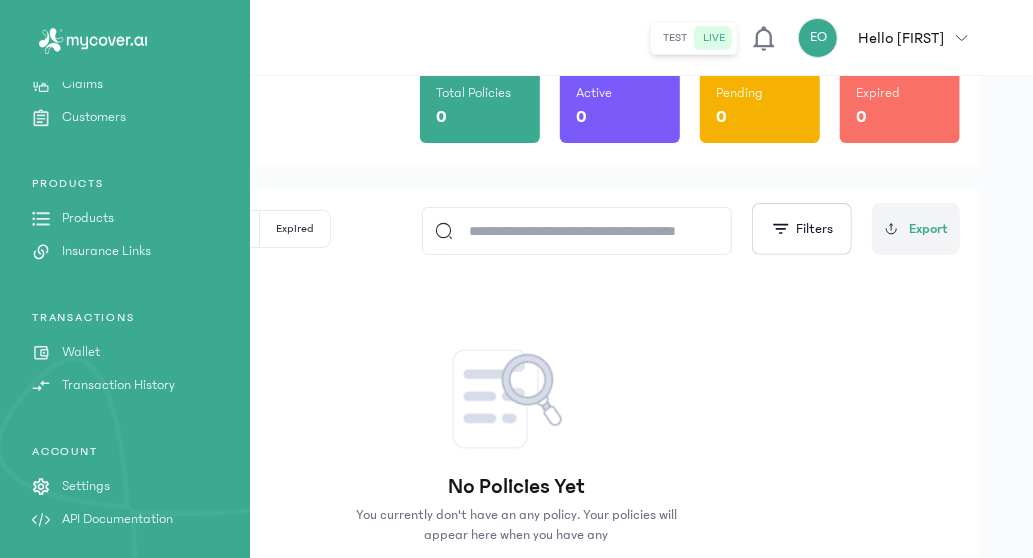 click on "Settings" at bounding box center [86, 486] 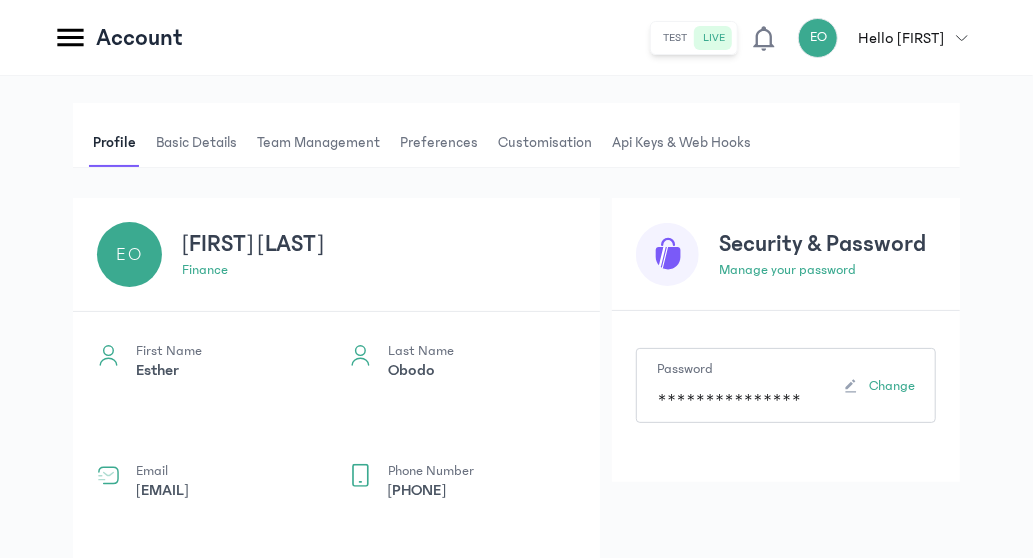 scroll, scrollTop: 0, scrollLeft: 0, axis: both 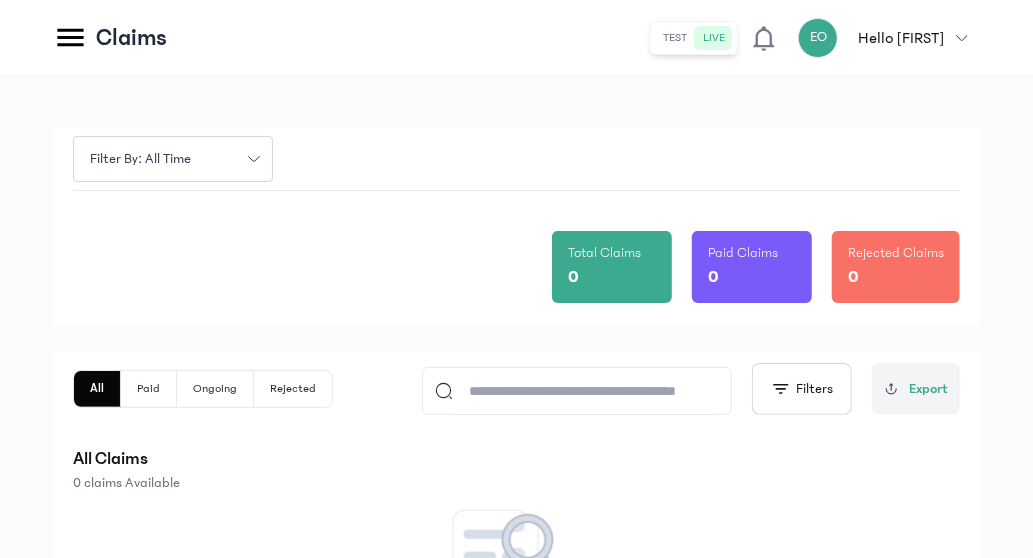 click 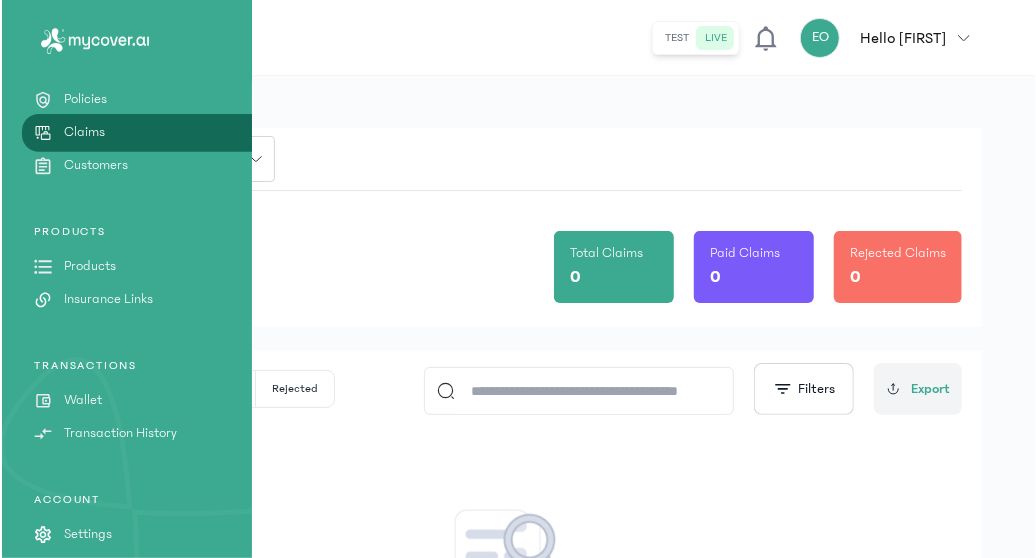 scroll, scrollTop: 300, scrollLeft: 0, axis: vertical 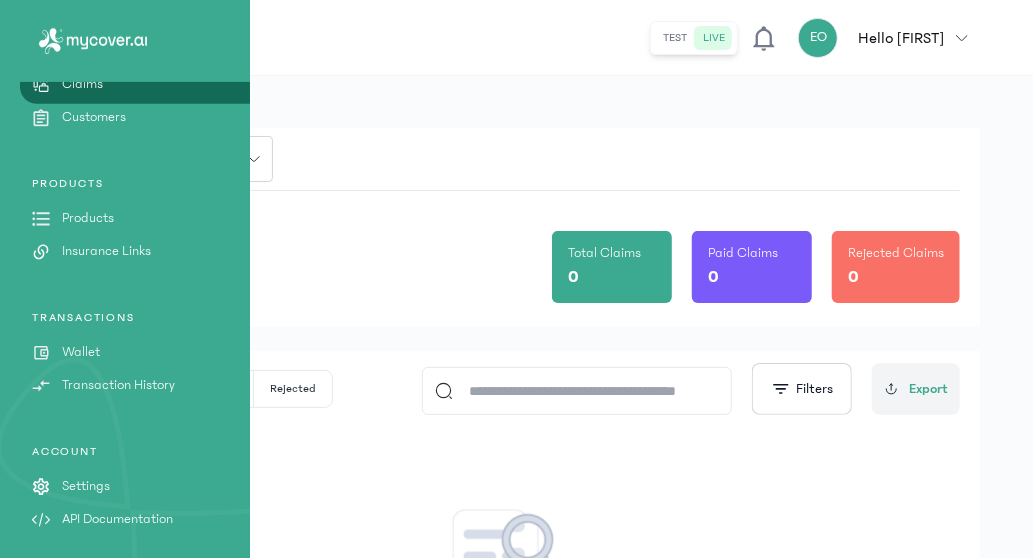 click on "Settings" at bounding box center [86, 486] 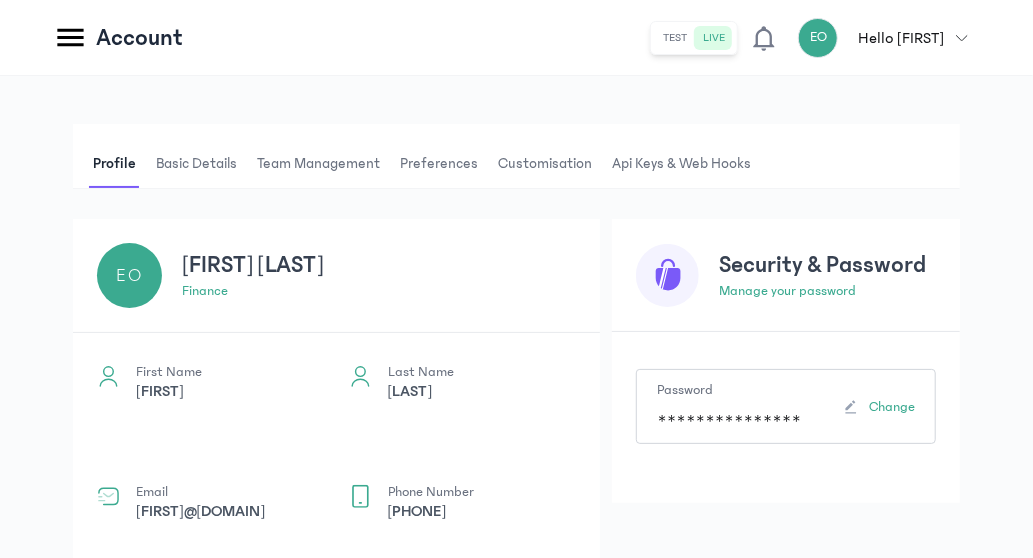 click on "Customisation" at bounding box center (545, 164) 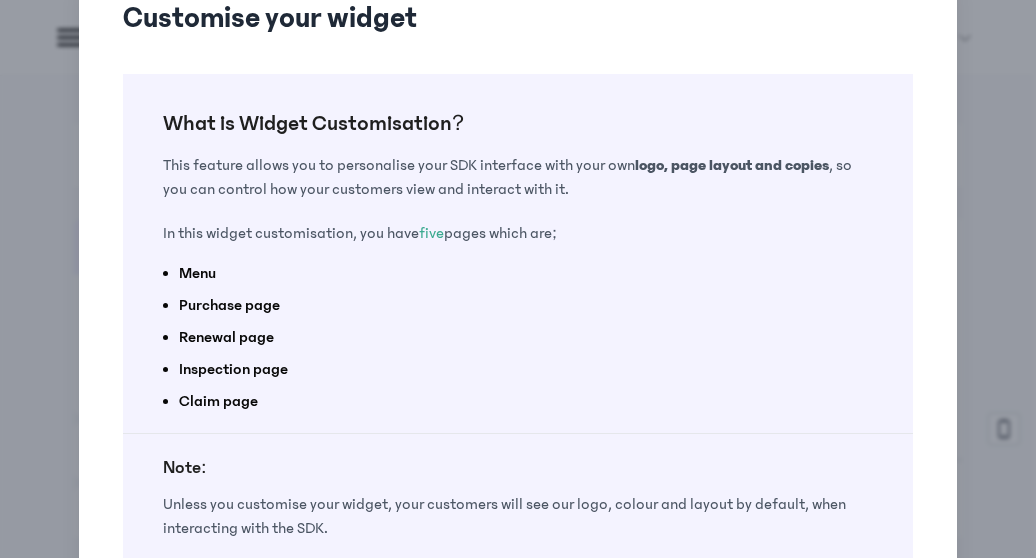 scroll, scrollTop: 100, scrollLeft: 0, axis: vertical 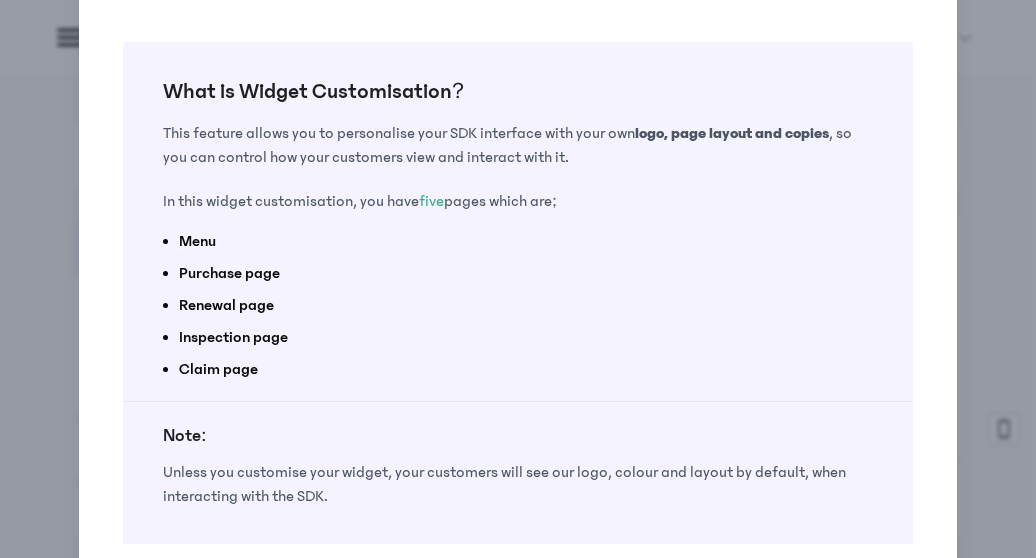 click on "Menu" 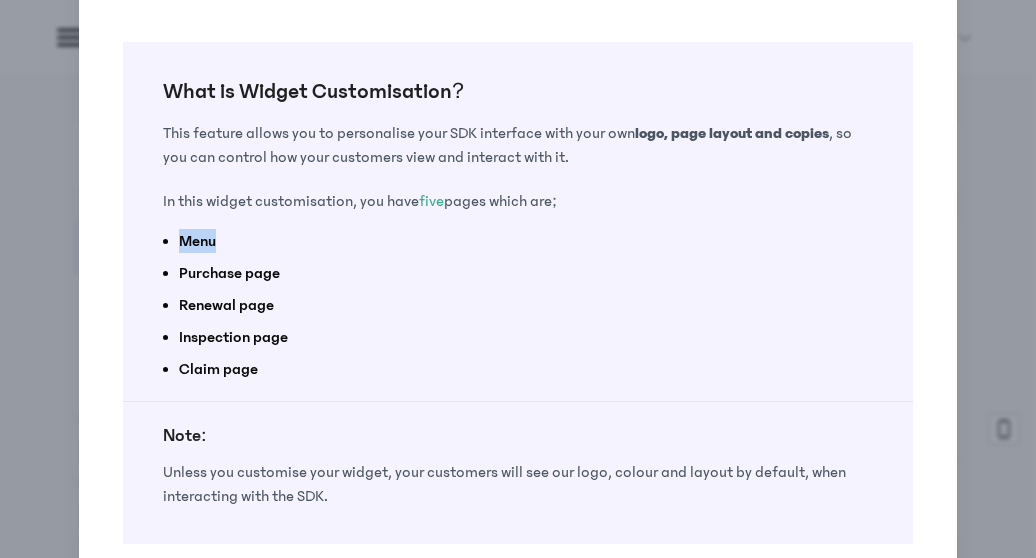 click on "Menu" 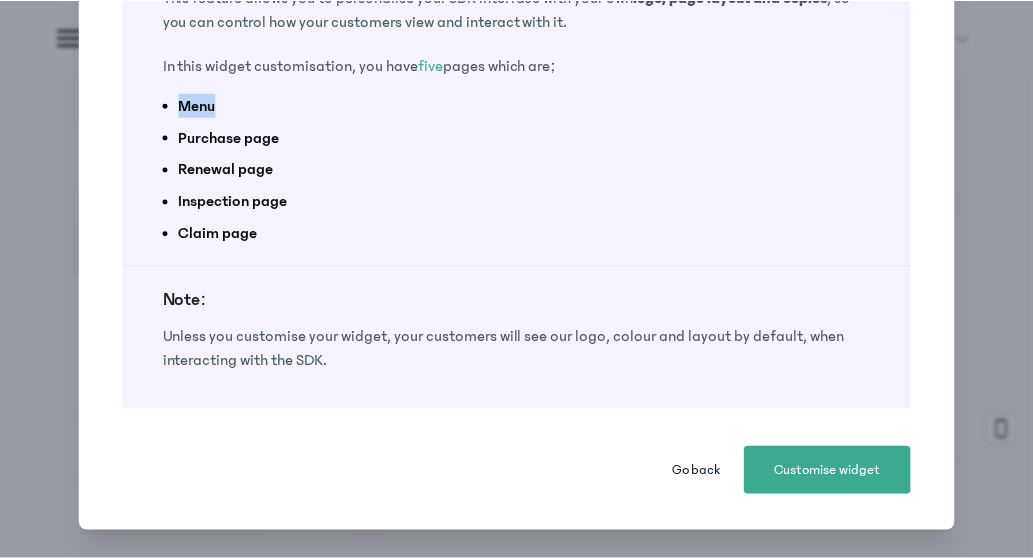 scroll, scrollTop: 240, scrollLeft: 0, axis: vertical 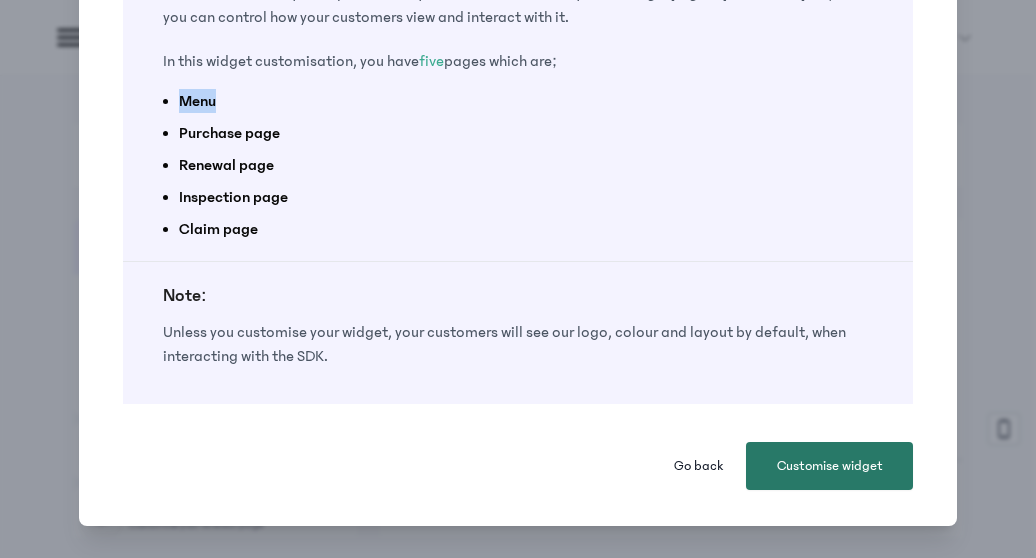 click on "Customise widget" at bounding box center [829, 466] 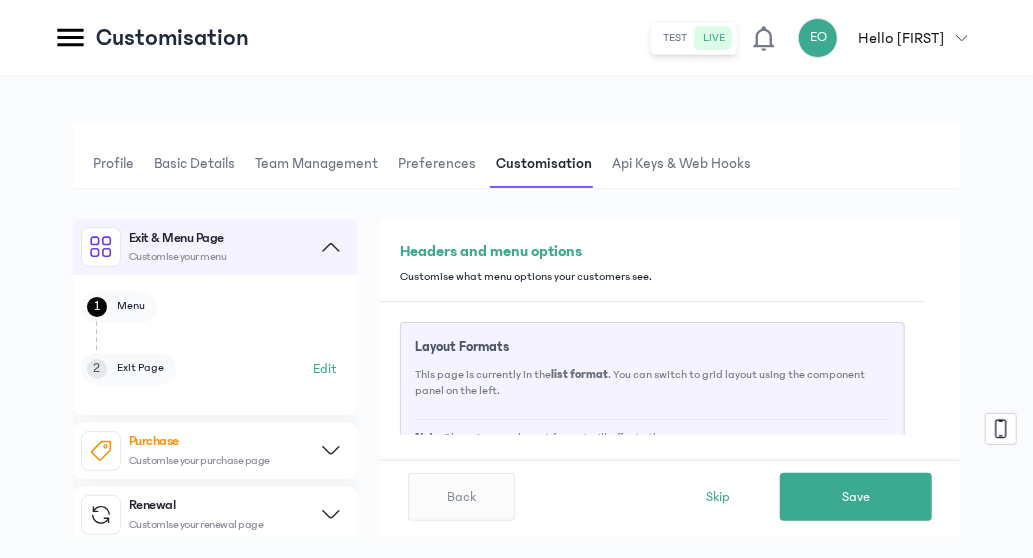 click on "2 Exit Page  Edit" 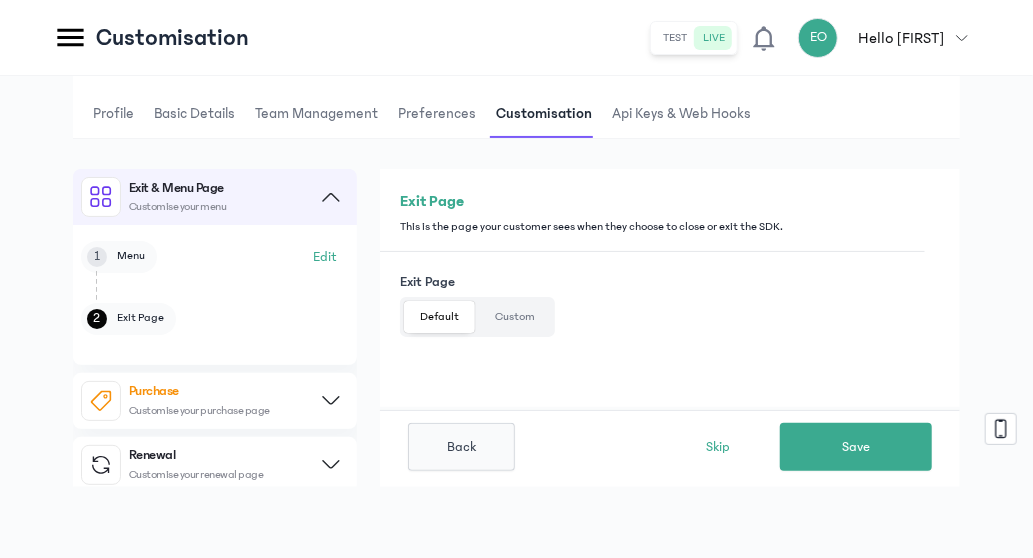 scroll, scrollTop: 0, scrollLeft: 0, axis: both 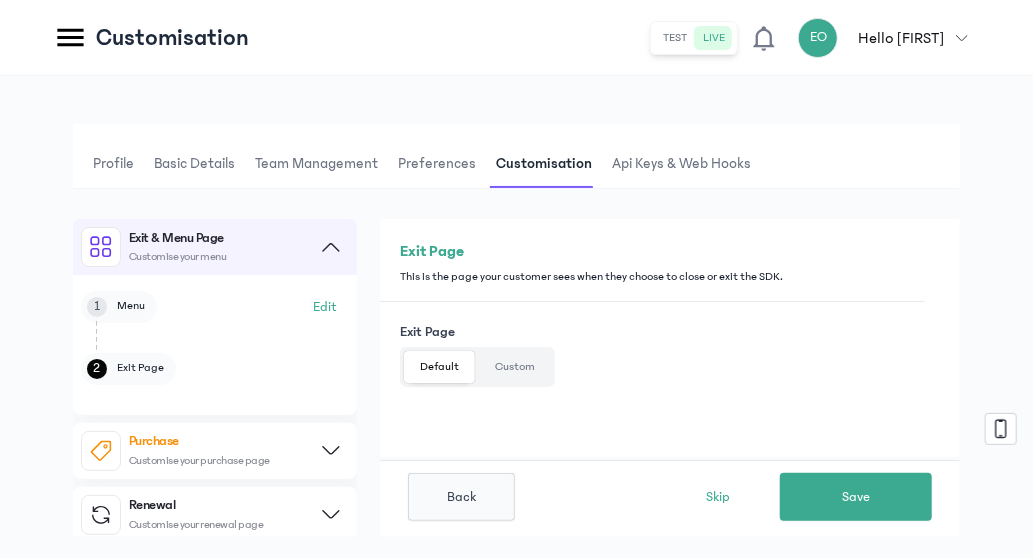 click on "1" at bounding box center (97, 307) 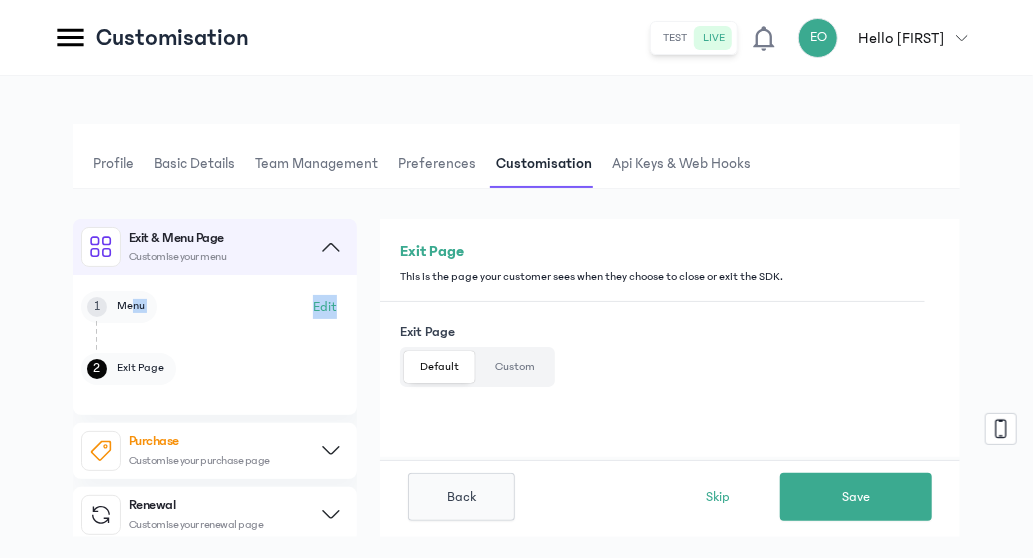 drag, startPoint x: 130, startPoint y: 311, endPoint x: 327, endPoint y: 311, distance: 197 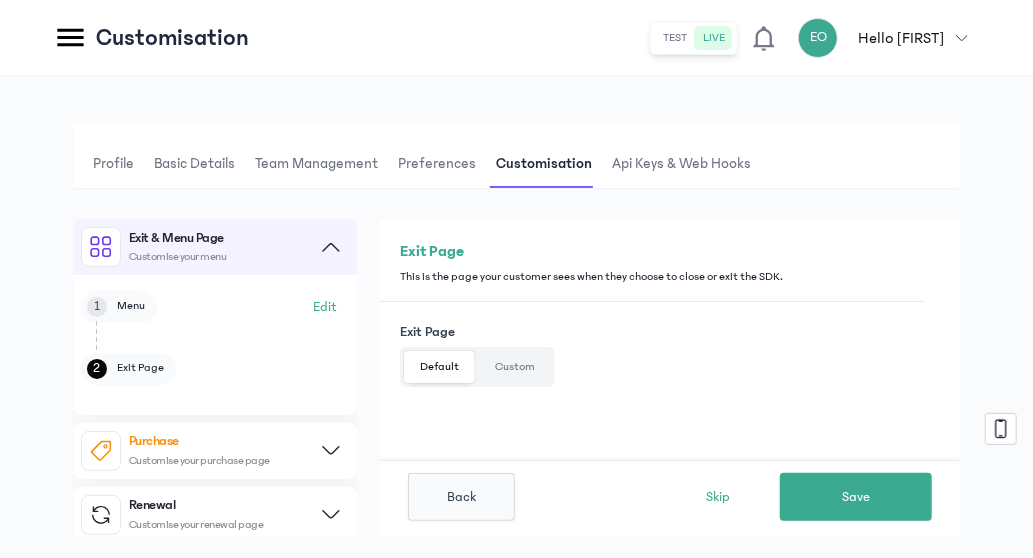 click on "Edit" at bounding box center (325, 307) 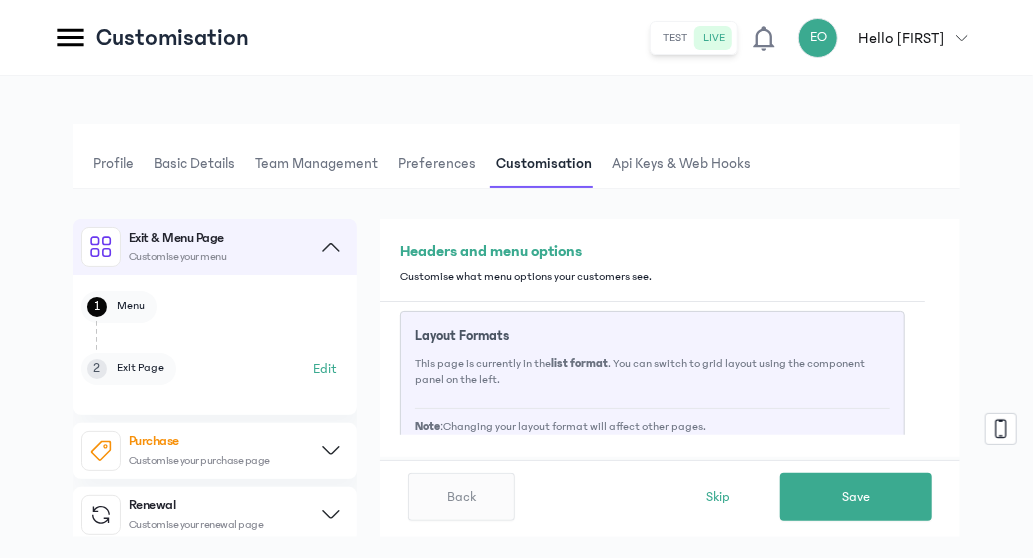 scroll, scrollTop: 0, scrollLeft: 0, axis: both 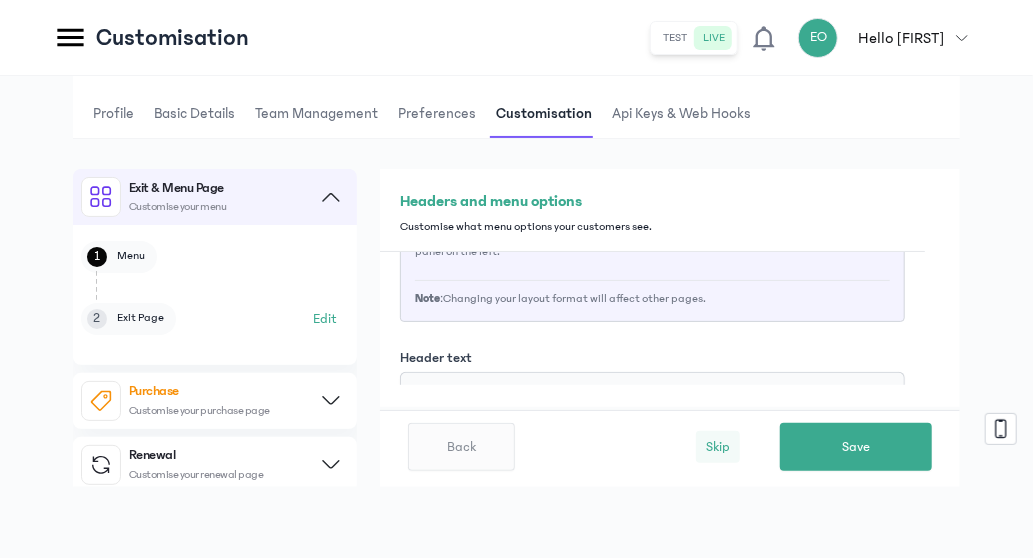 click on "Skip" 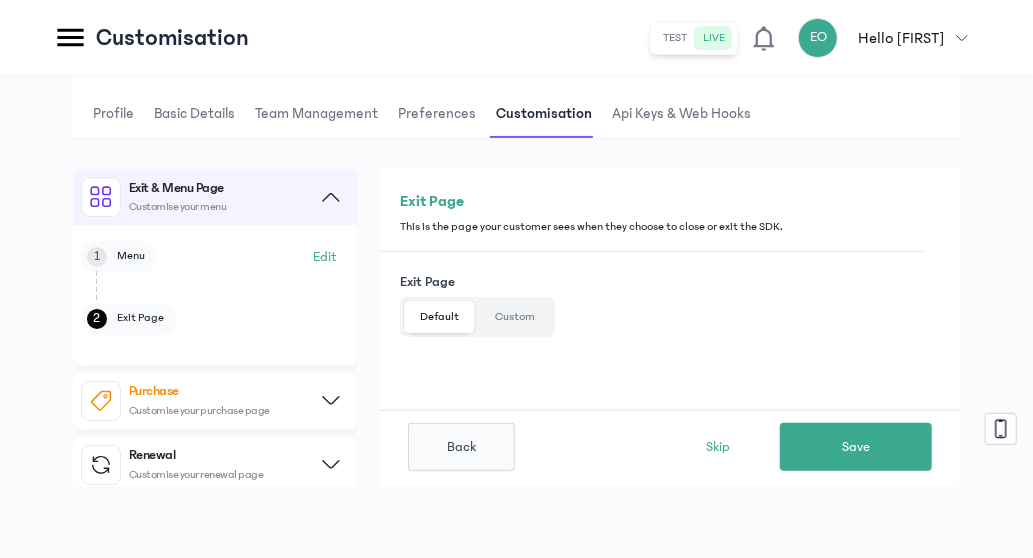 click on "Menu" at bounding box center (131, 256) 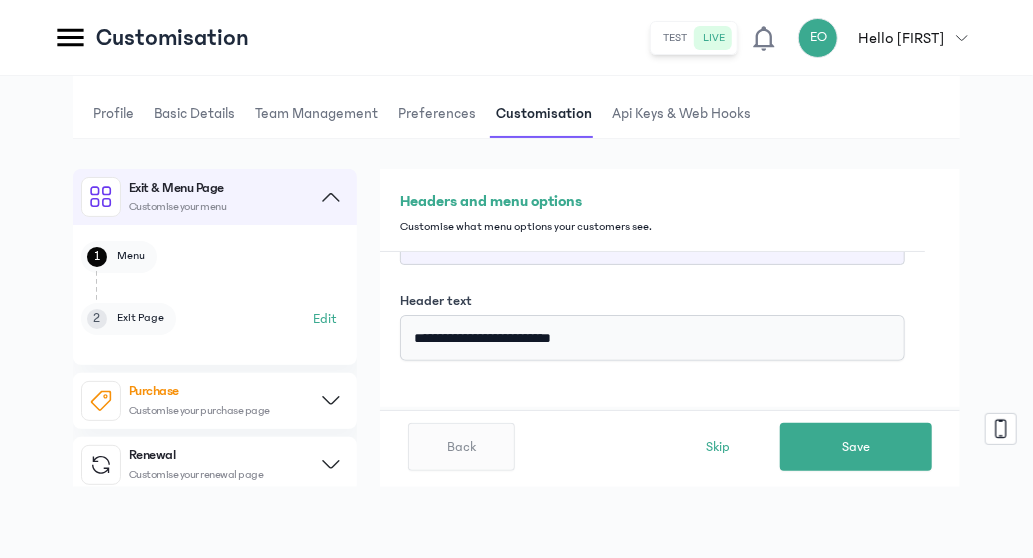 scroll, scrollTop: 179, scrollLeft: 0, axis: vertical 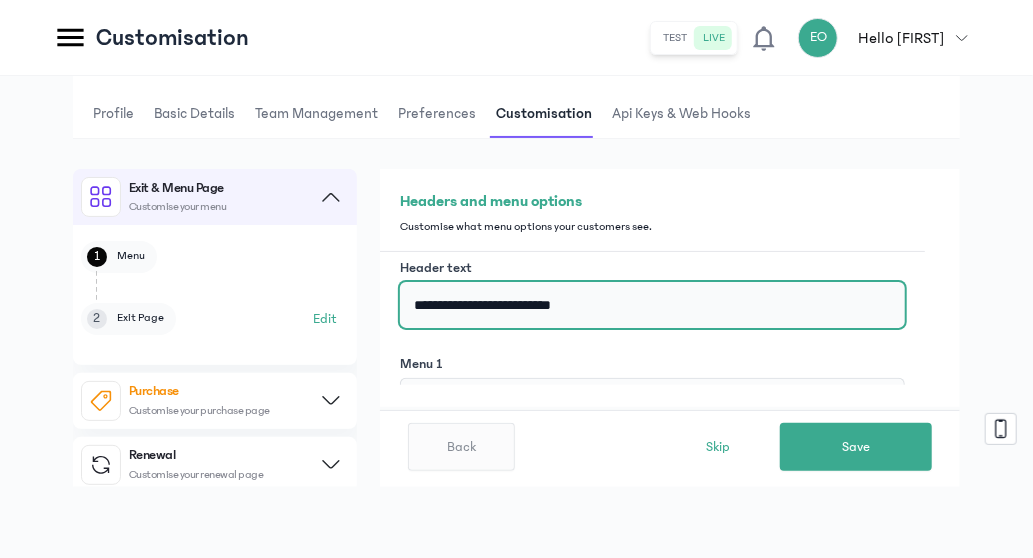 click on "**********" at bounding box center [652, 305] 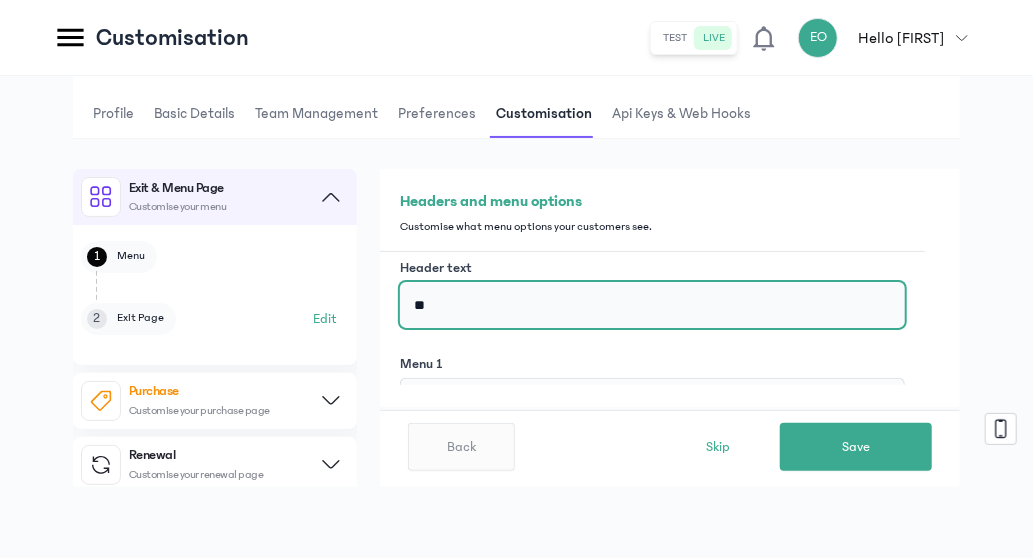 type on "*" 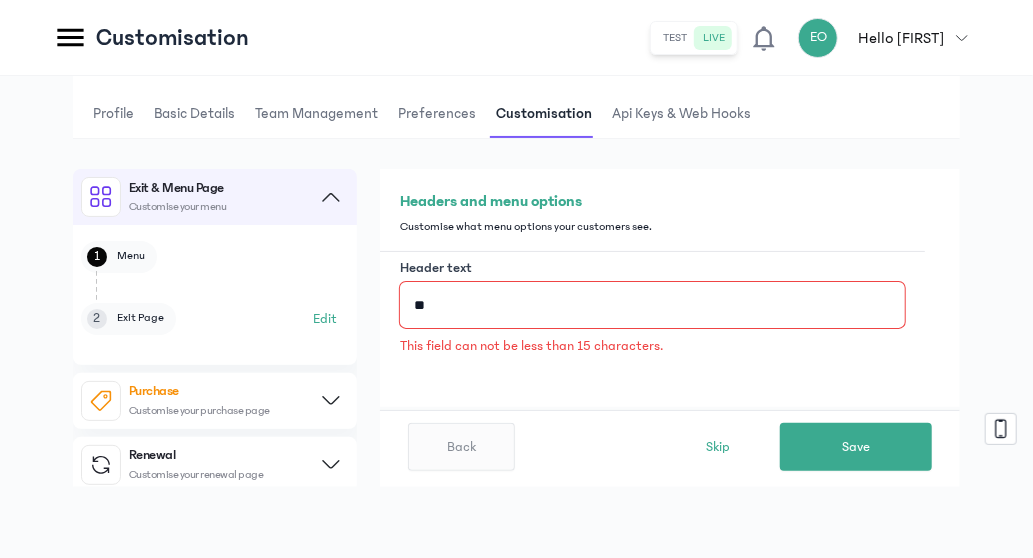 type on "*" 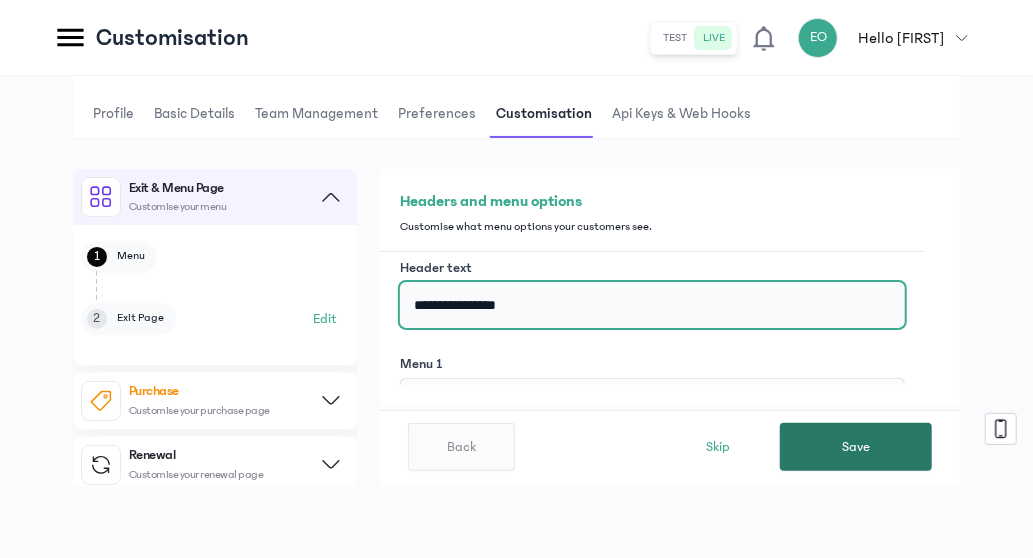 type on "**********" 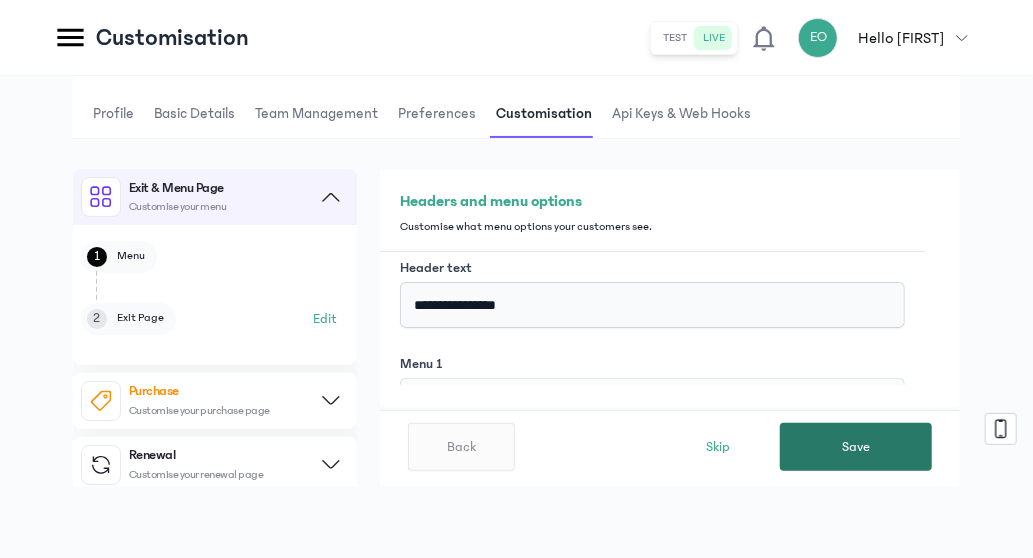click on "Save" 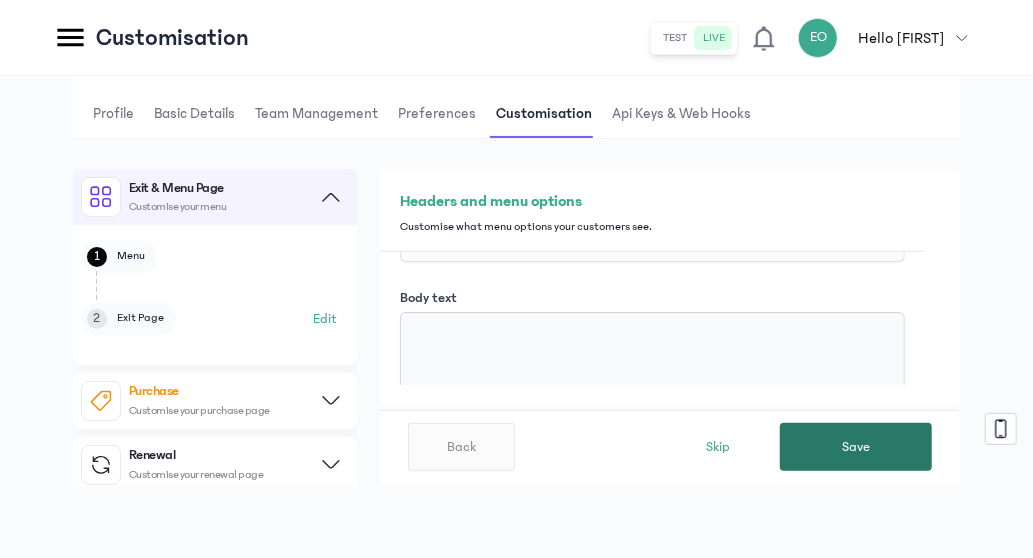 scroll, scrollTop: 597, scrollLeft: 0, axis: vertical 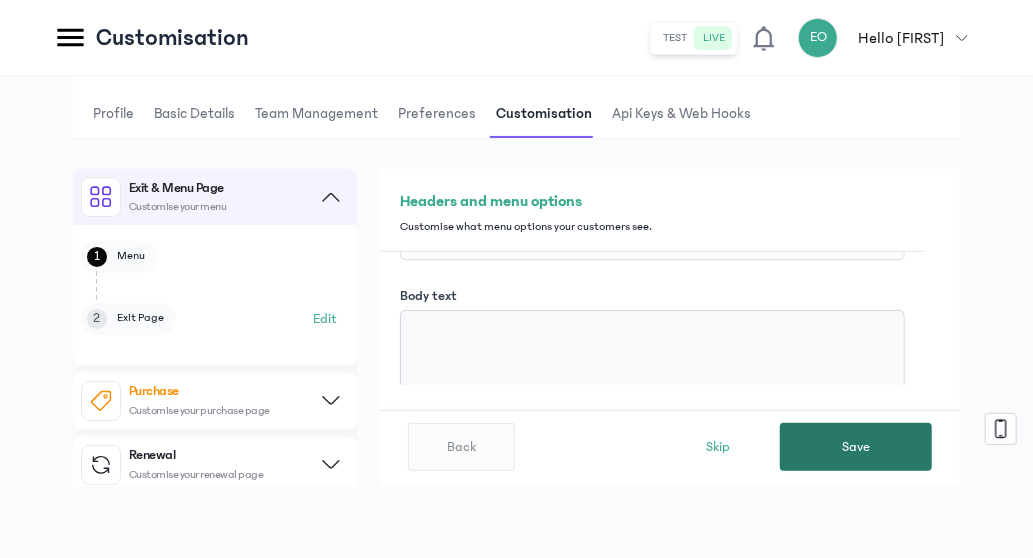 click on "Save" 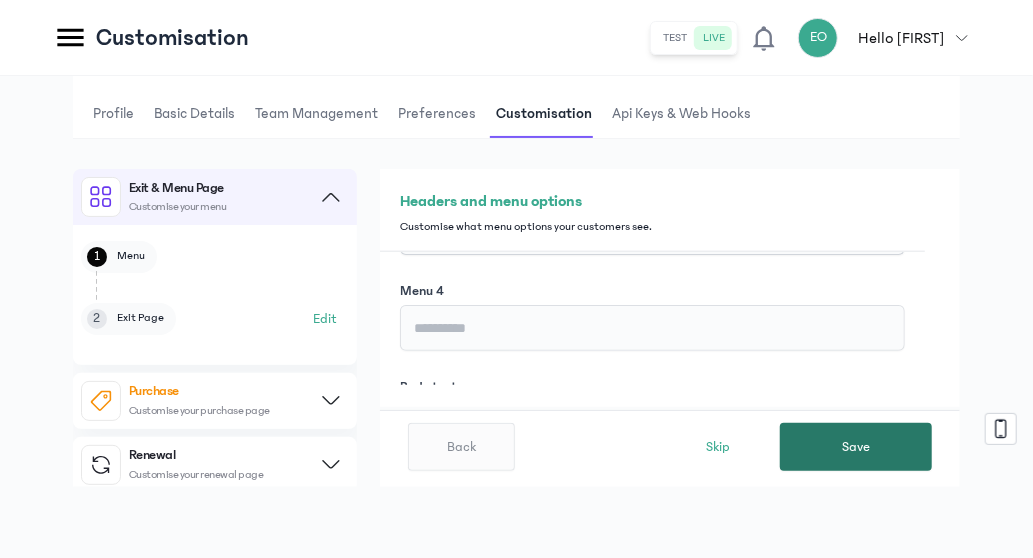 scroll, scrollTop: 1072, scrollLeft: 0, axis: vertical 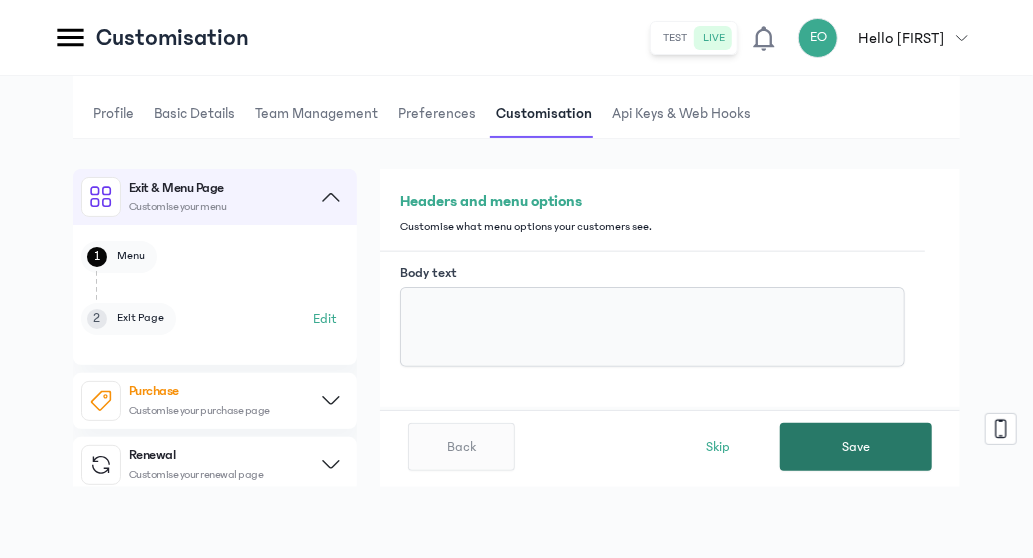 click on "Save" 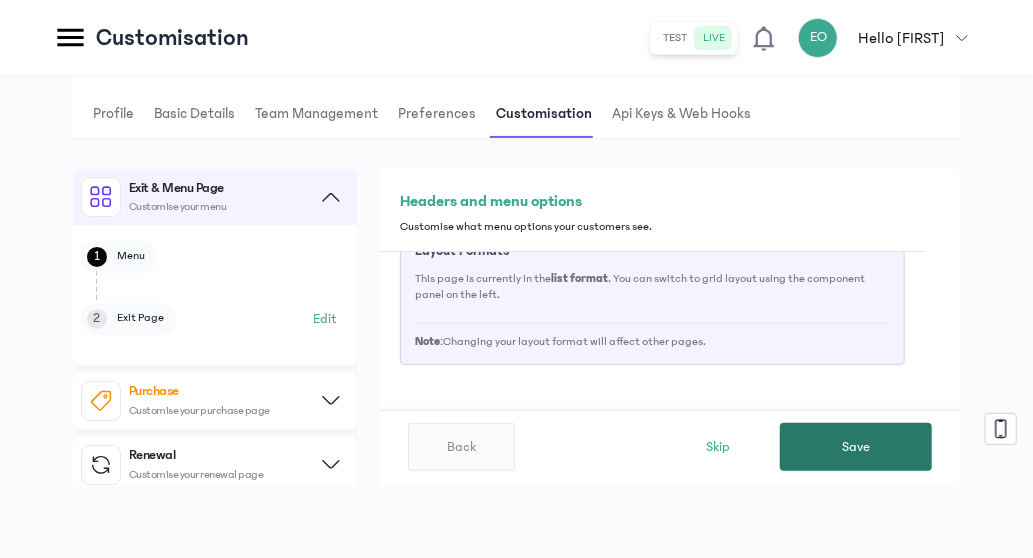 scroll, scrollTop: 0, scrollLeft: 0, axis: both 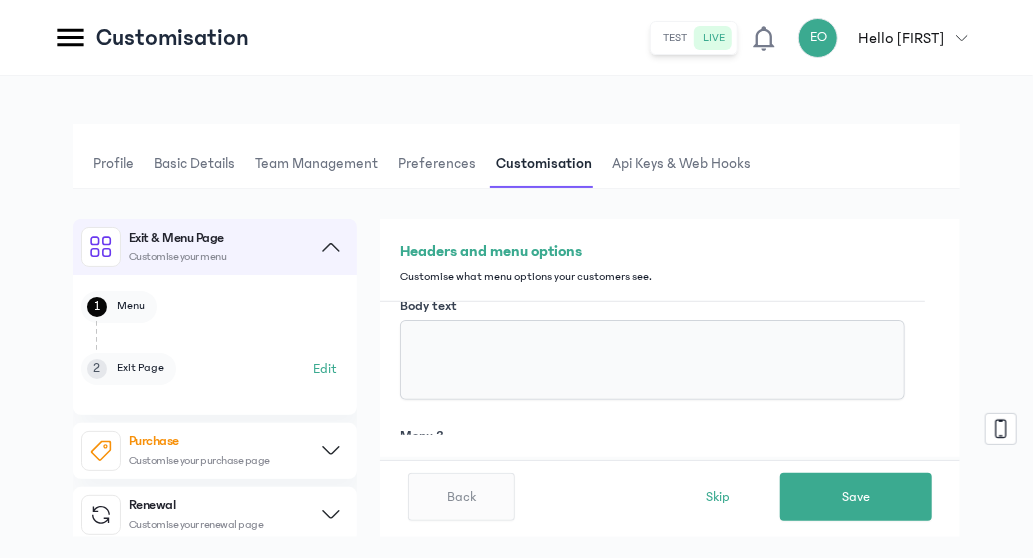 click 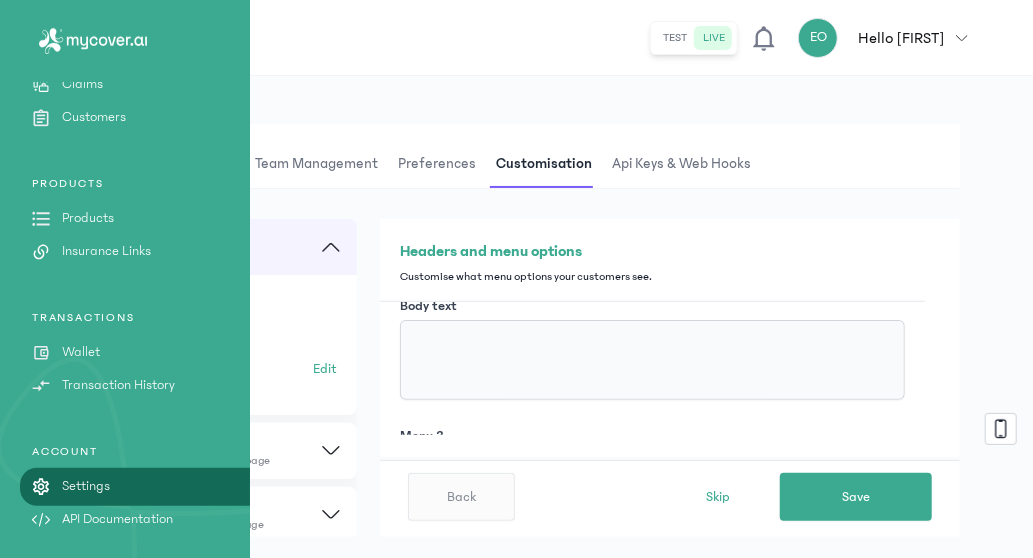 scroll, scrollTop: 50, scrollLeft: 0, axis: vertical 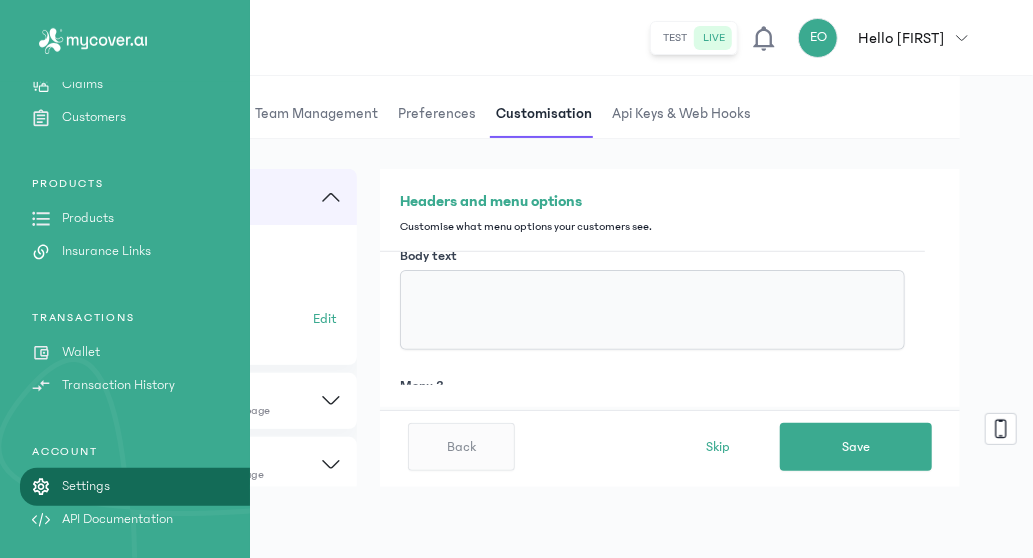 click on "Insurance Links" 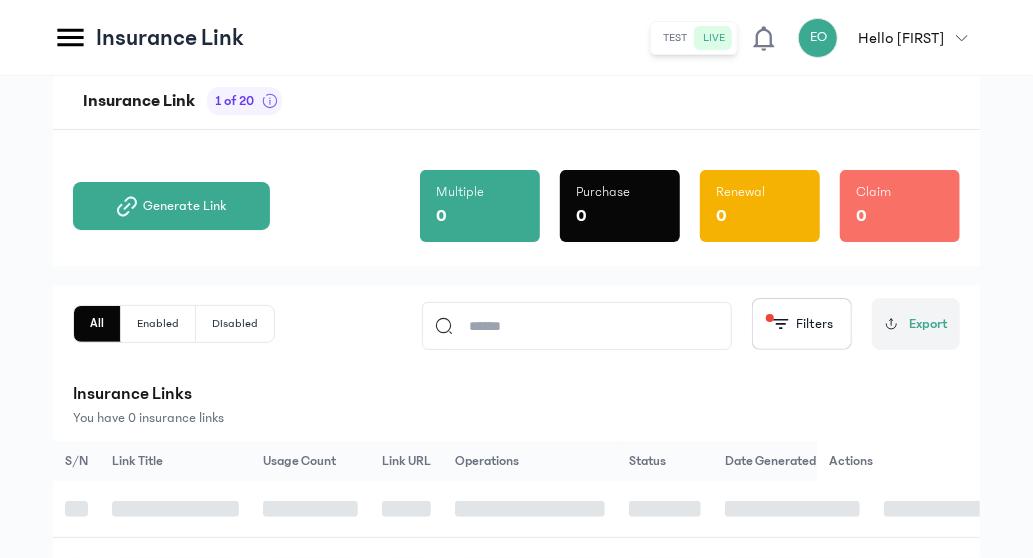 scroll, scrollTop: 130, scrollLeft: 0, axis: vertical 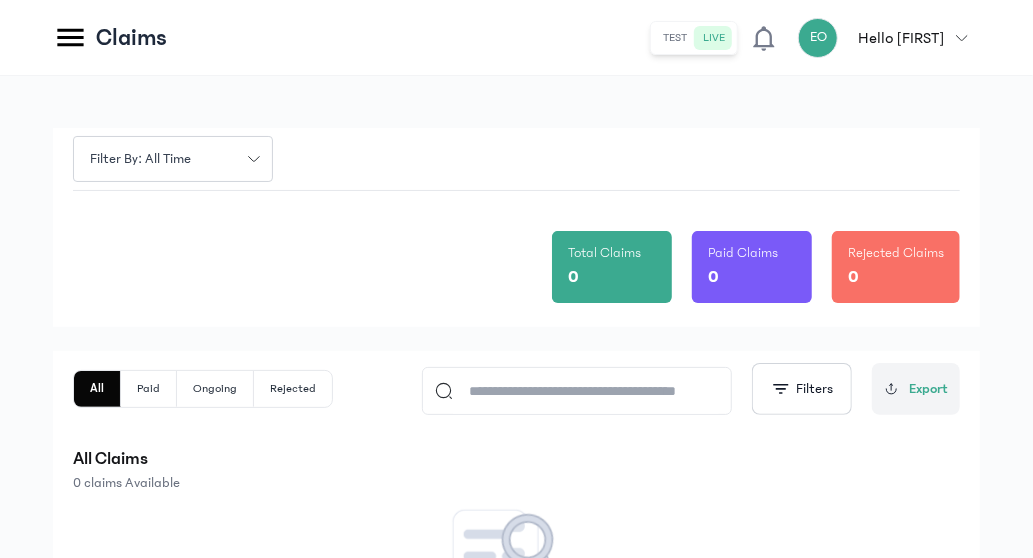 click 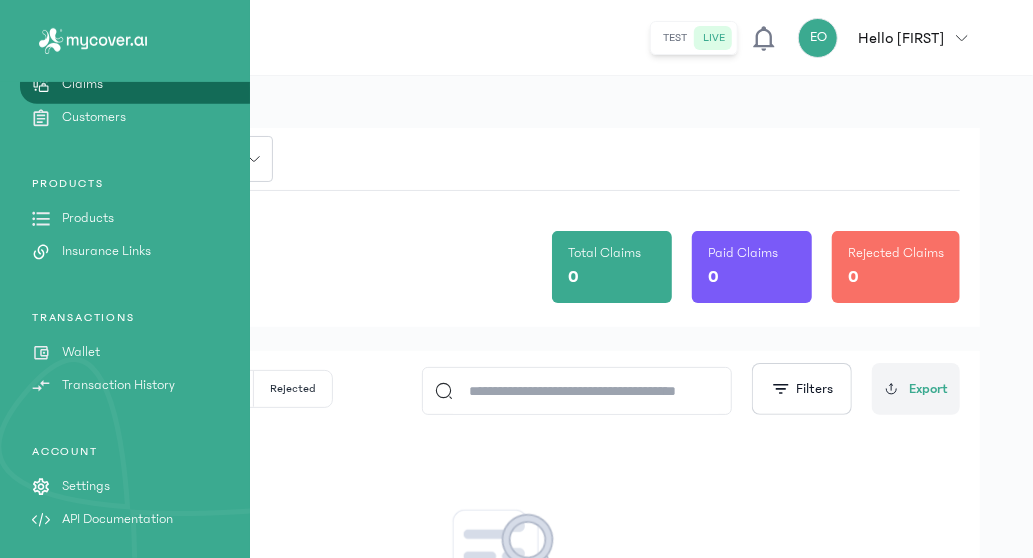 click on "Insurance Links" at bounding box center (106, 251) 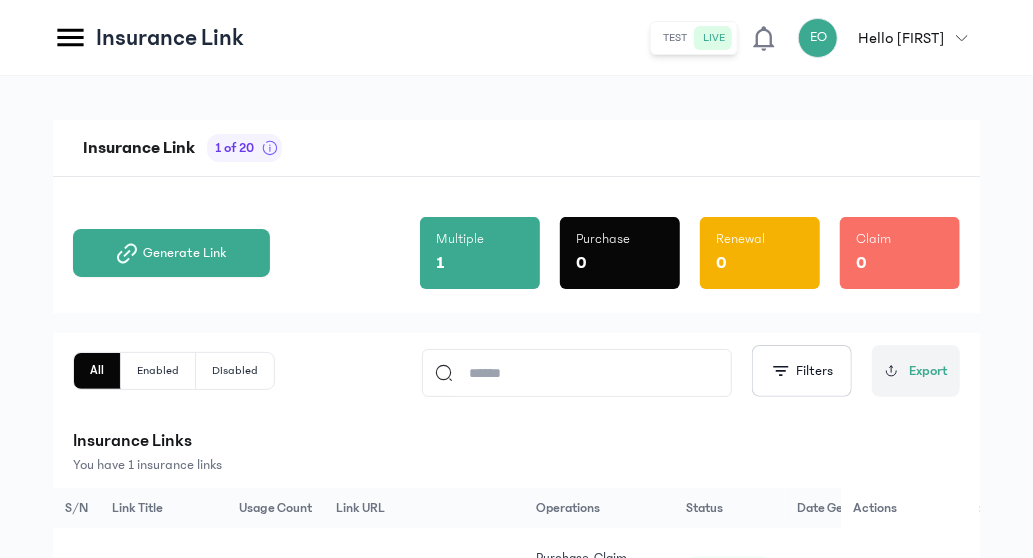 click 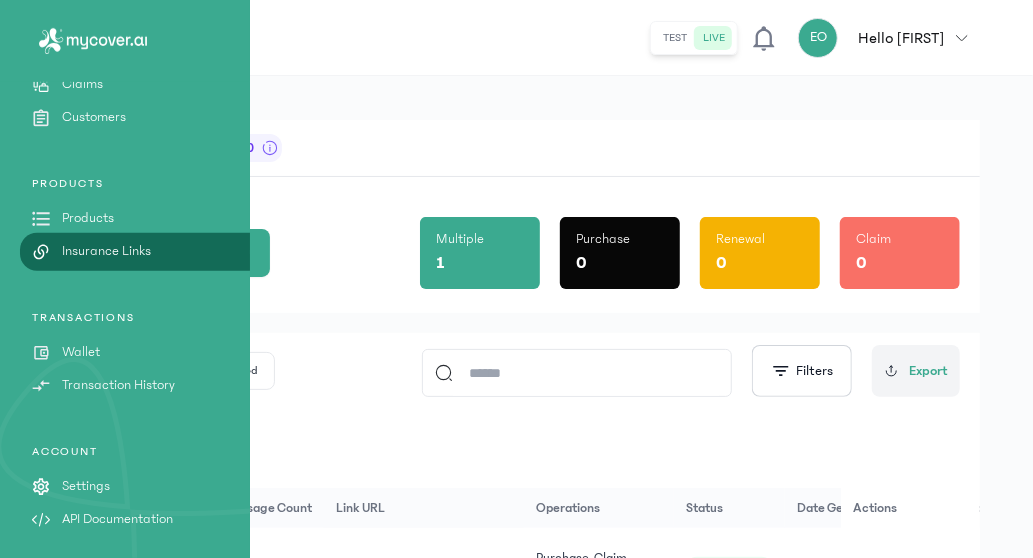 click on "Settings" at bounding box center (86, 486) 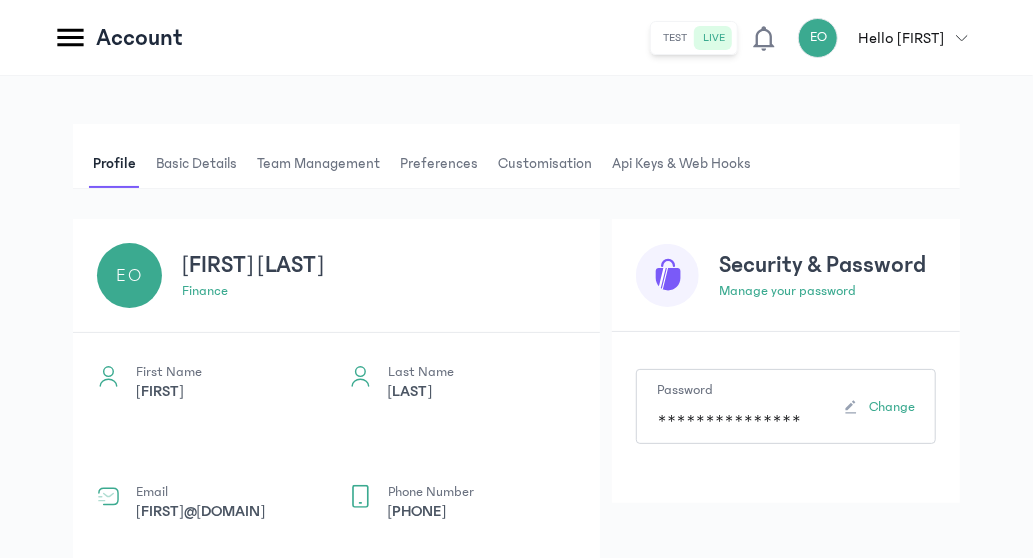 click on "Customisation" at bounding box center [545, 164] 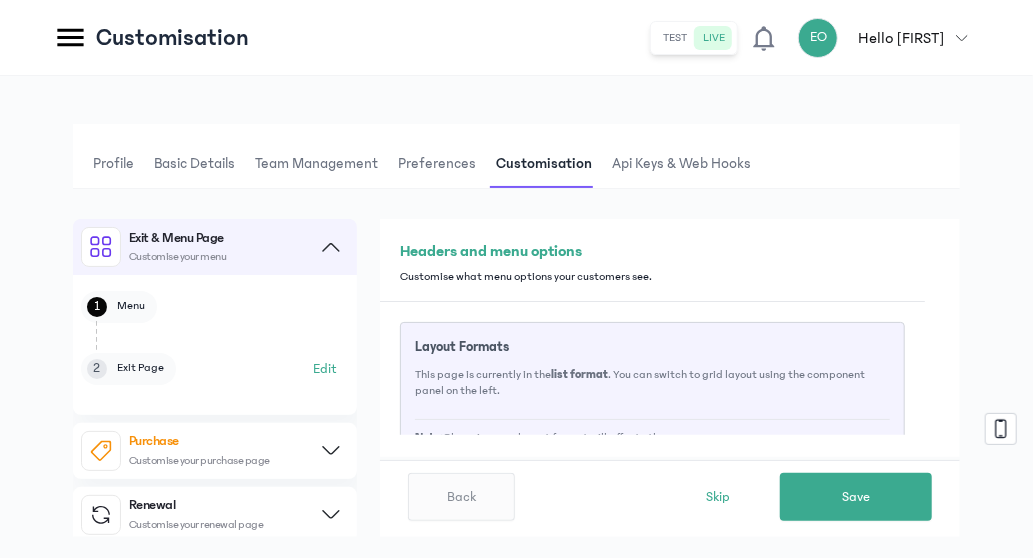 click on "1 Menu
2 Exit Page  Edit" at bounding box center [215, 345] 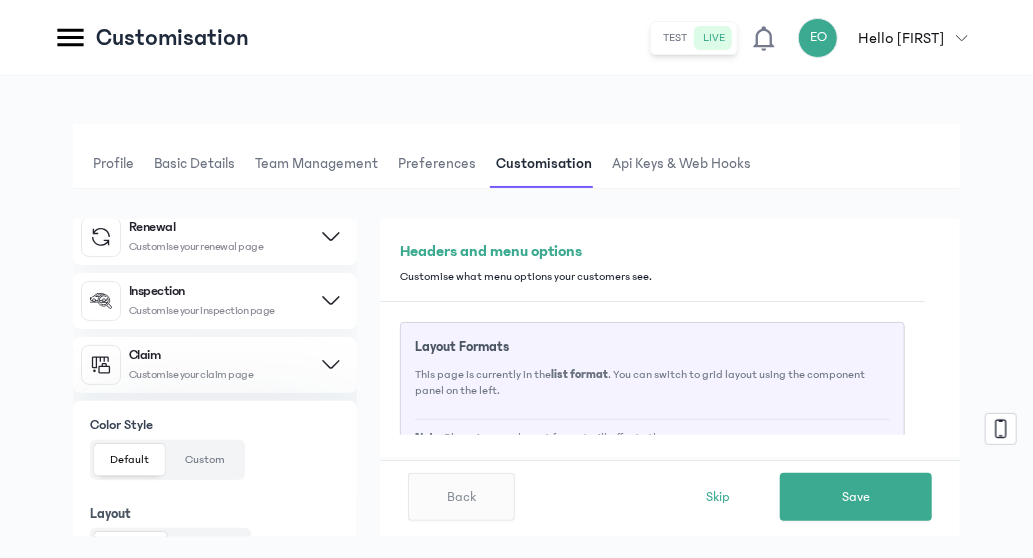 scroll, scrollTop: 499, scrollLeft: 0, axis: vertical 